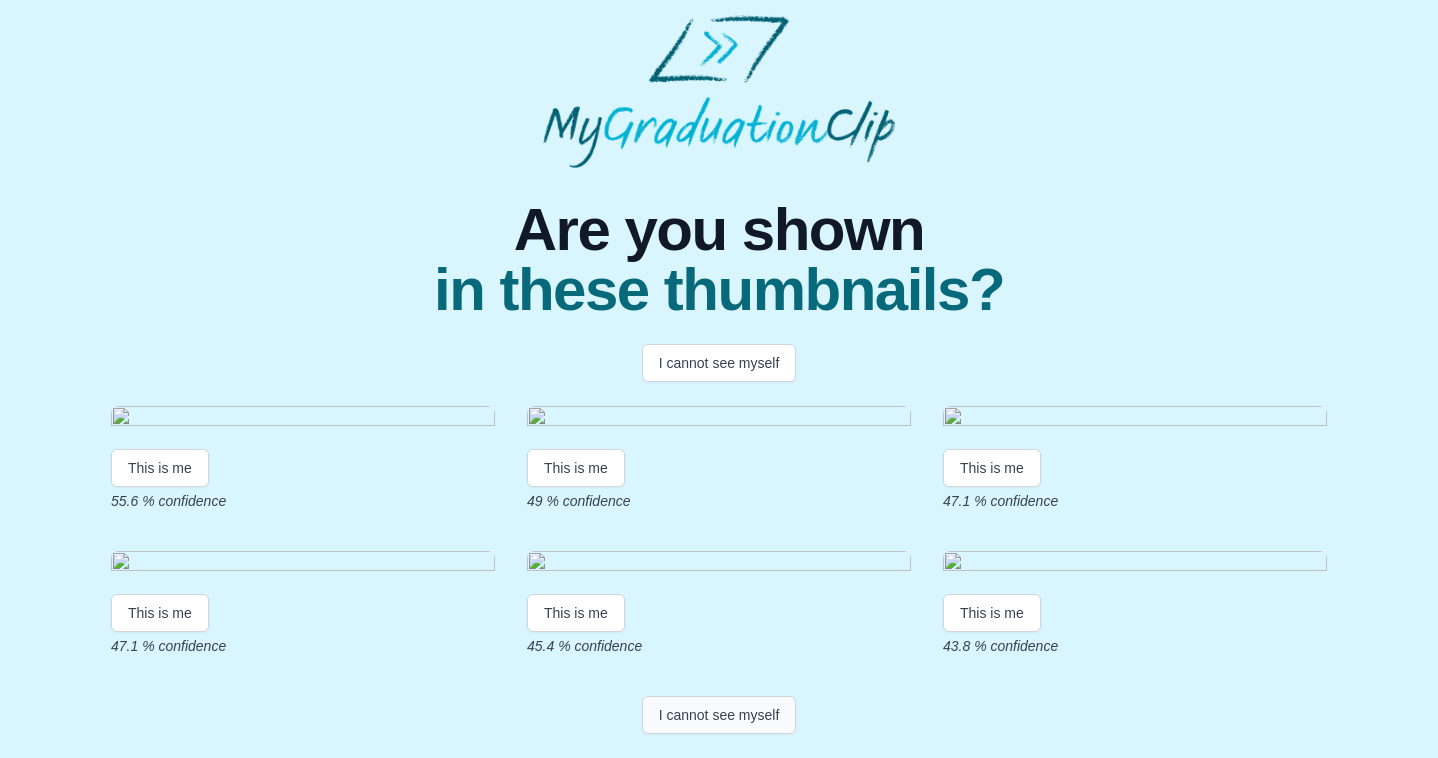 scroll, scrollTop: 379, scrollLeft: 0, axis: vertical 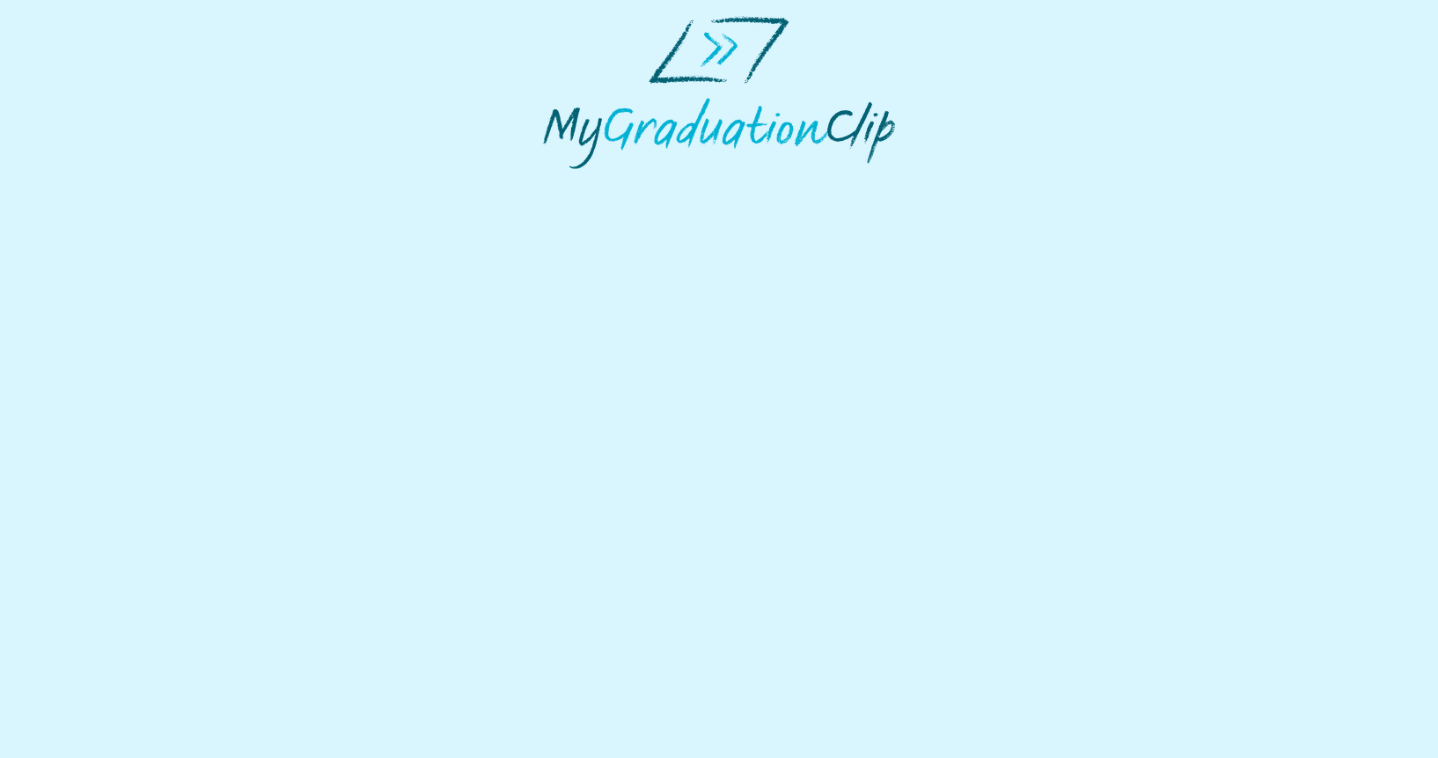 select on "**********" 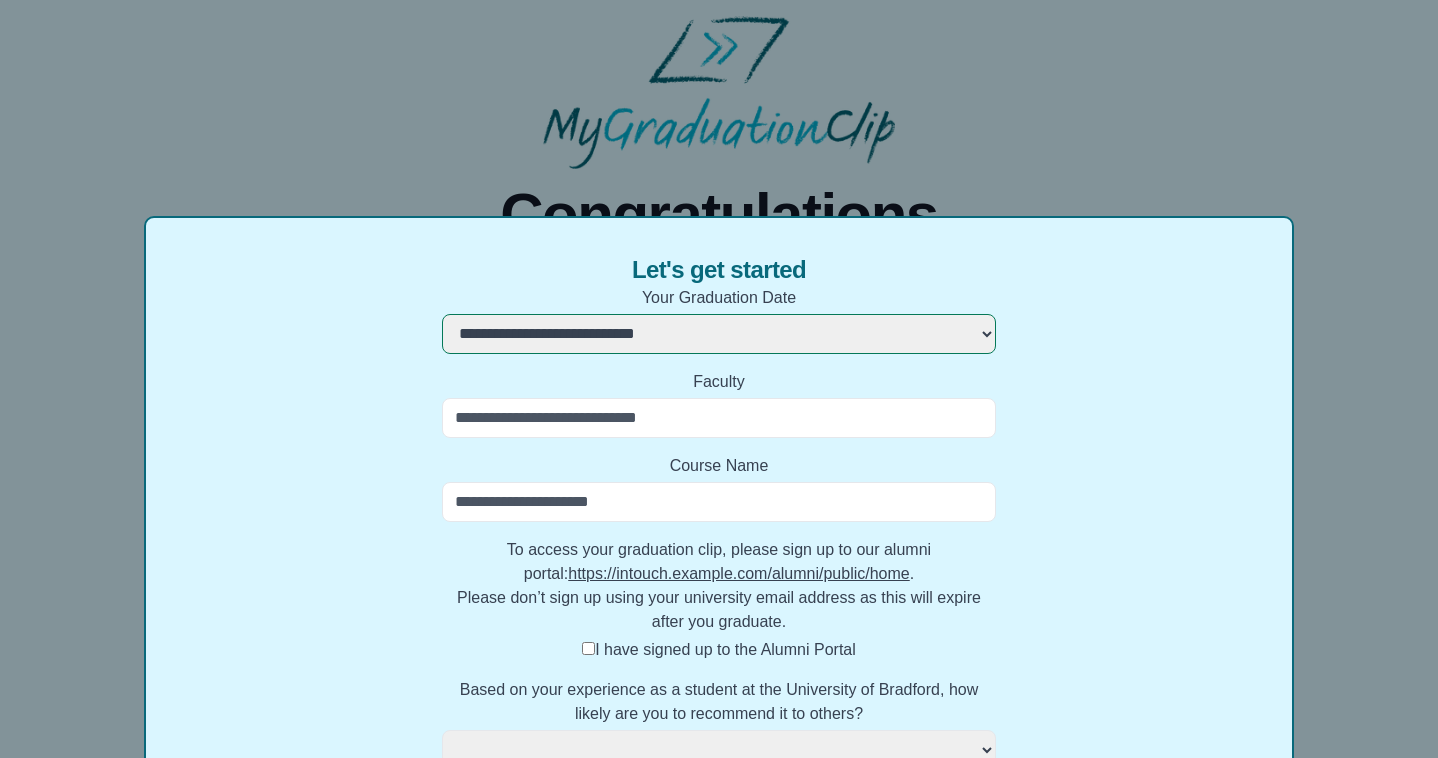 select 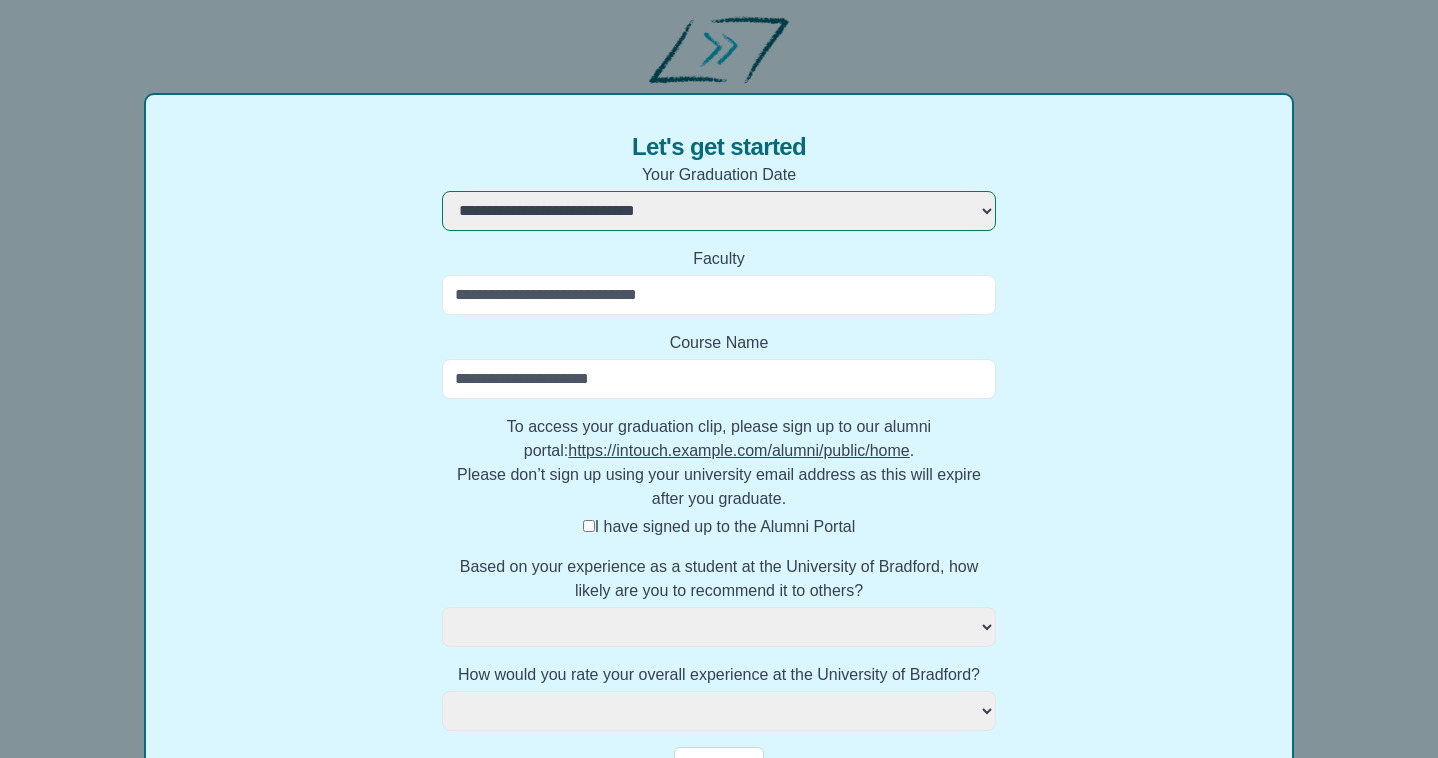 scroll, scrollTop: 189, scrollLeft: 0, axis: vertical 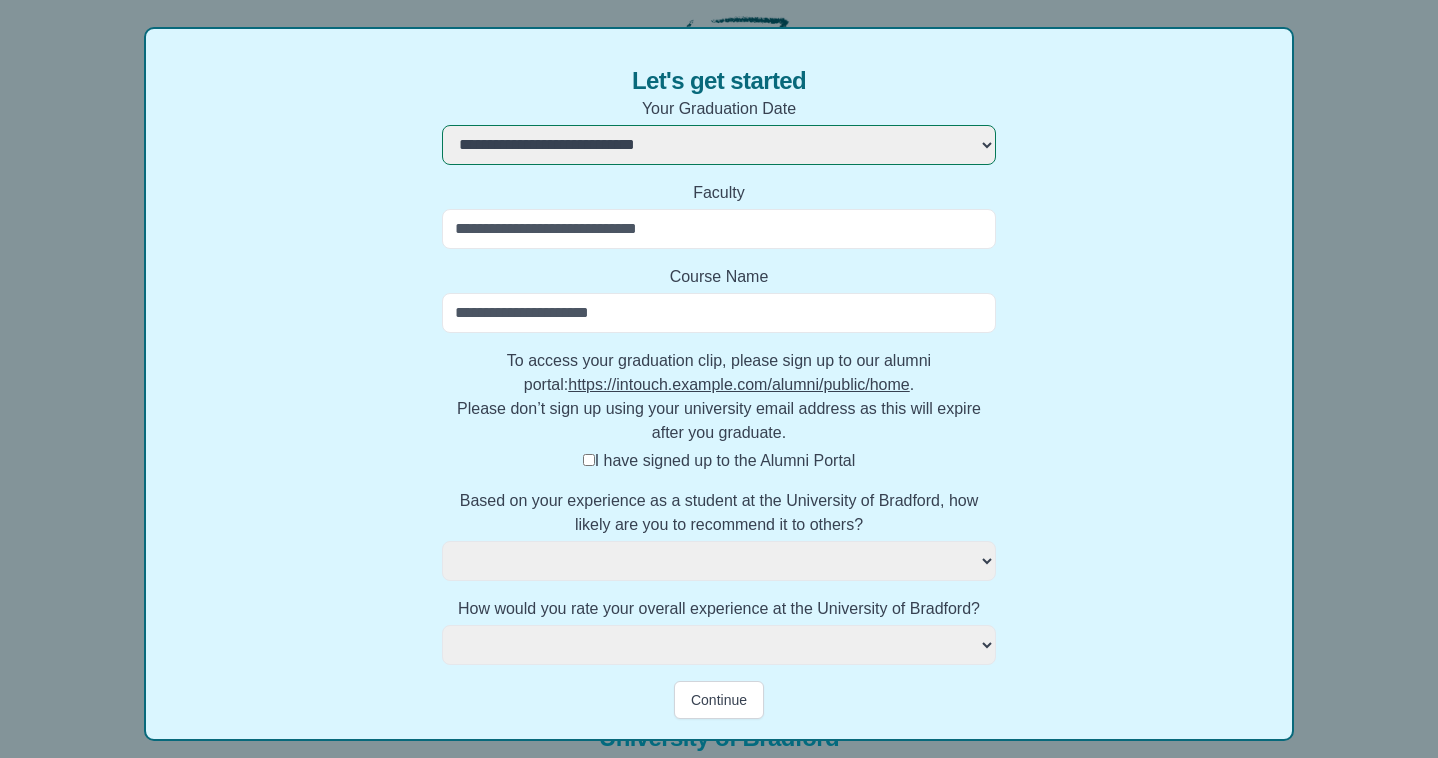 click on "Faculty" at bounding box center (718, 229) 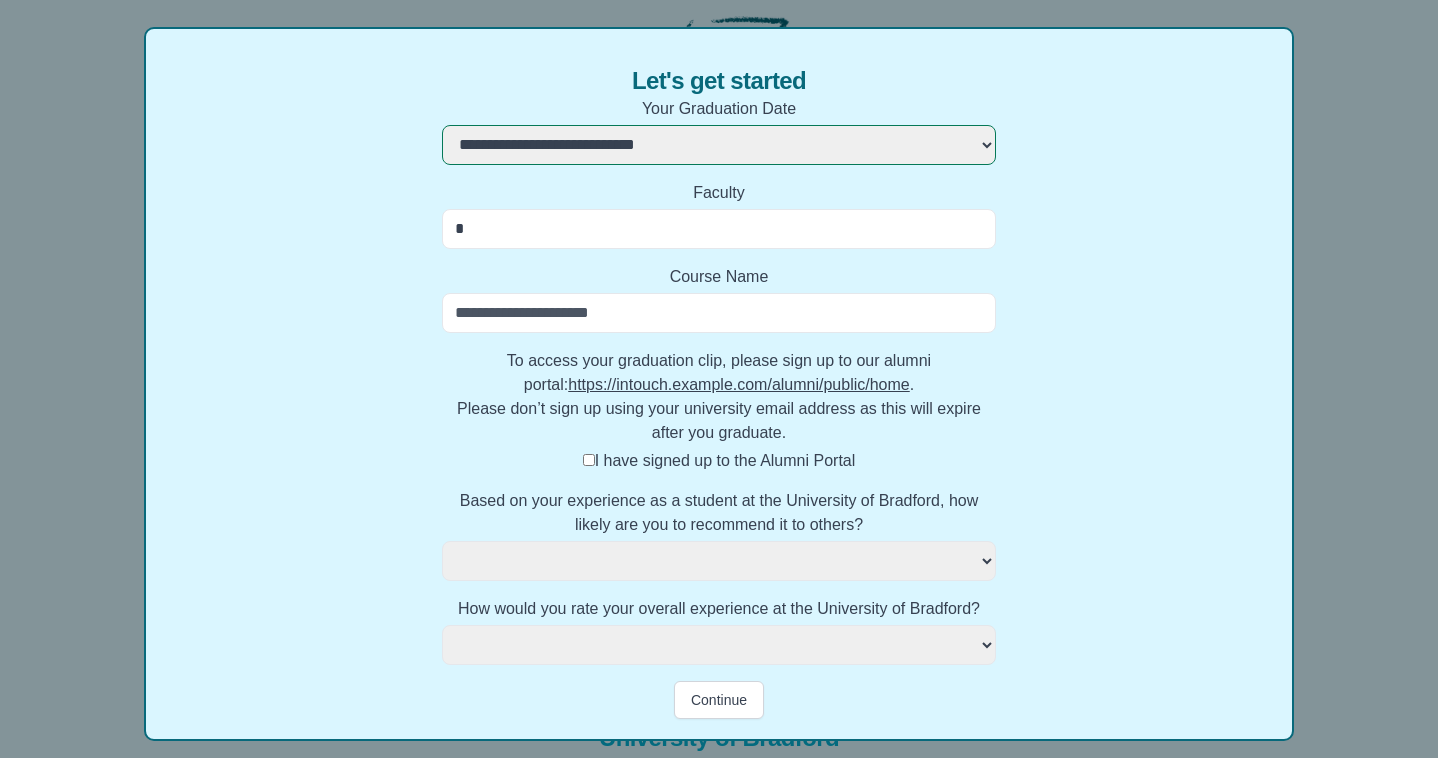 select 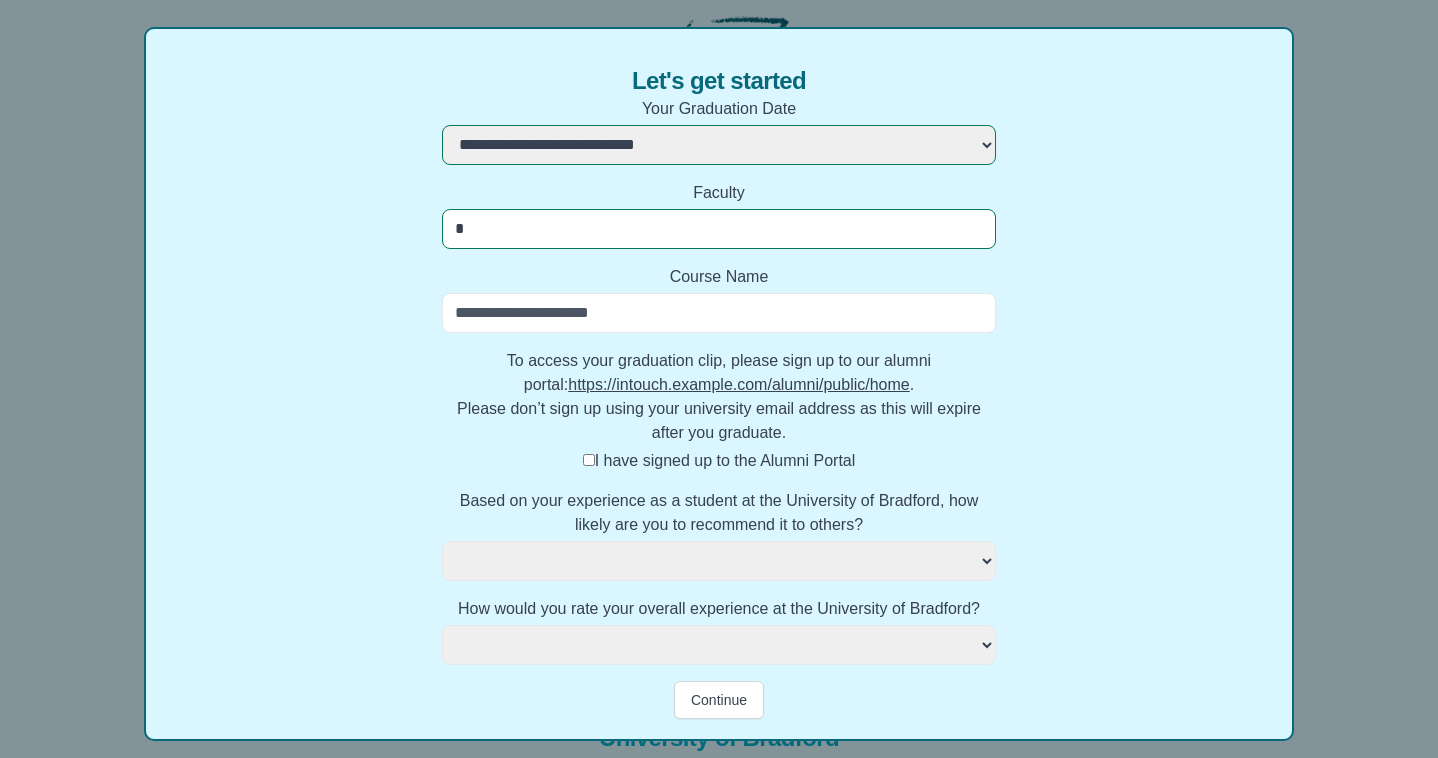 type on "**" 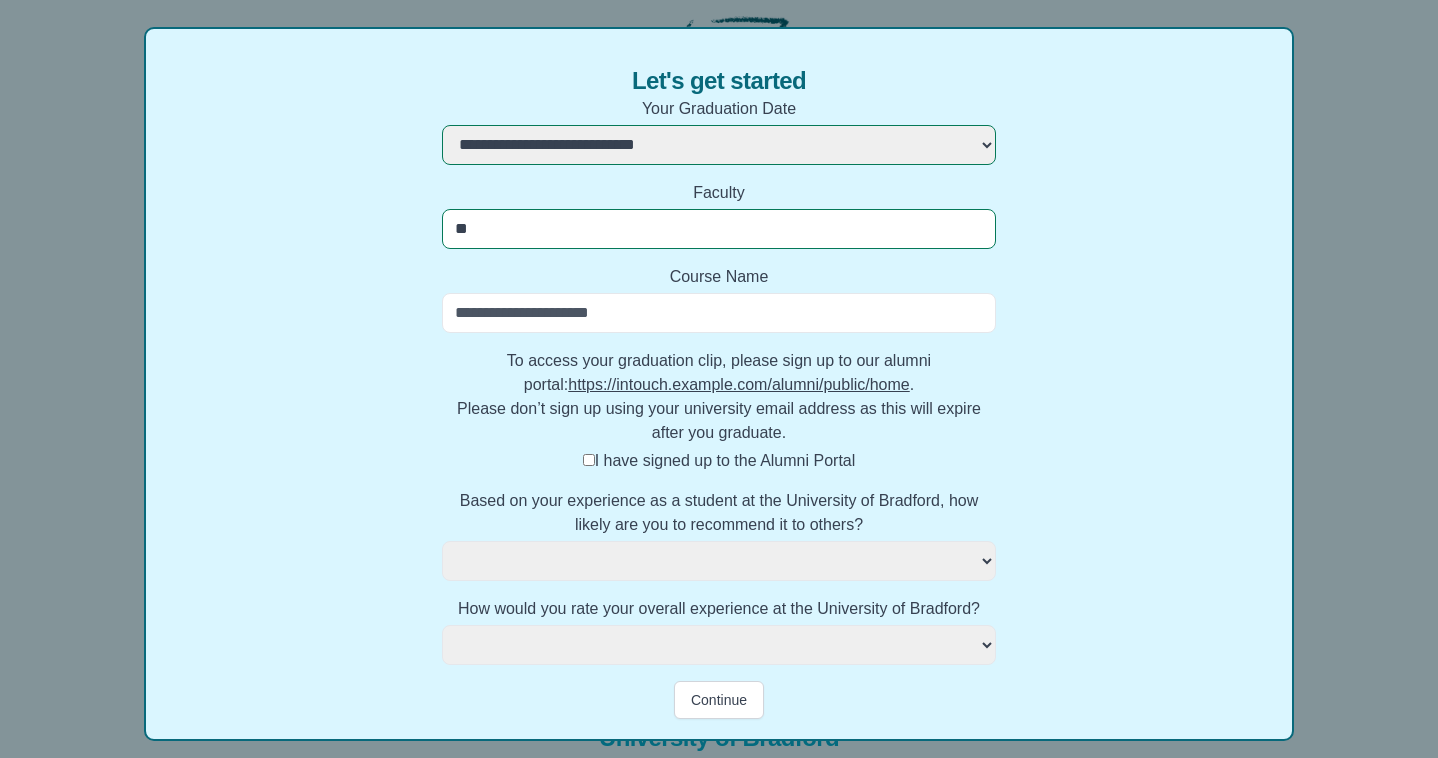 select 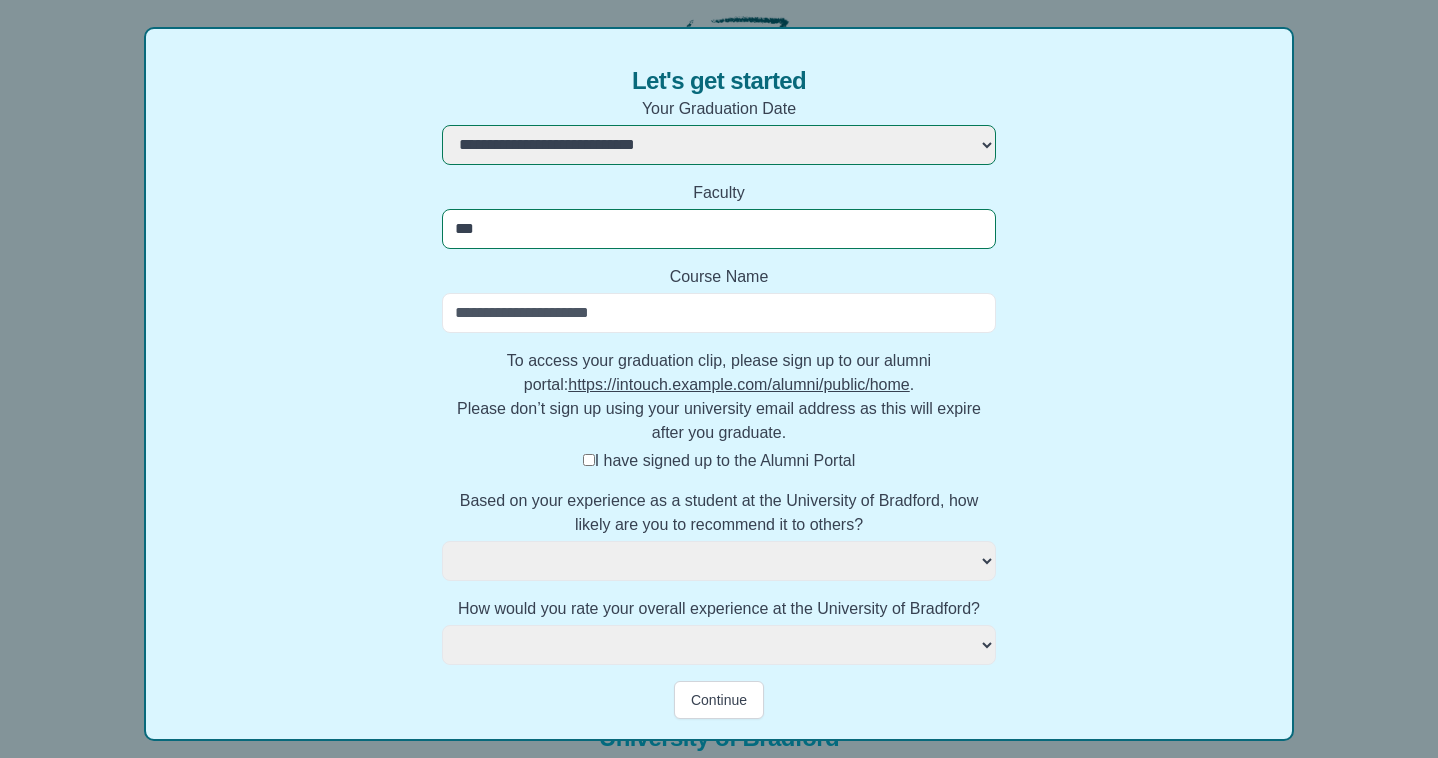 select 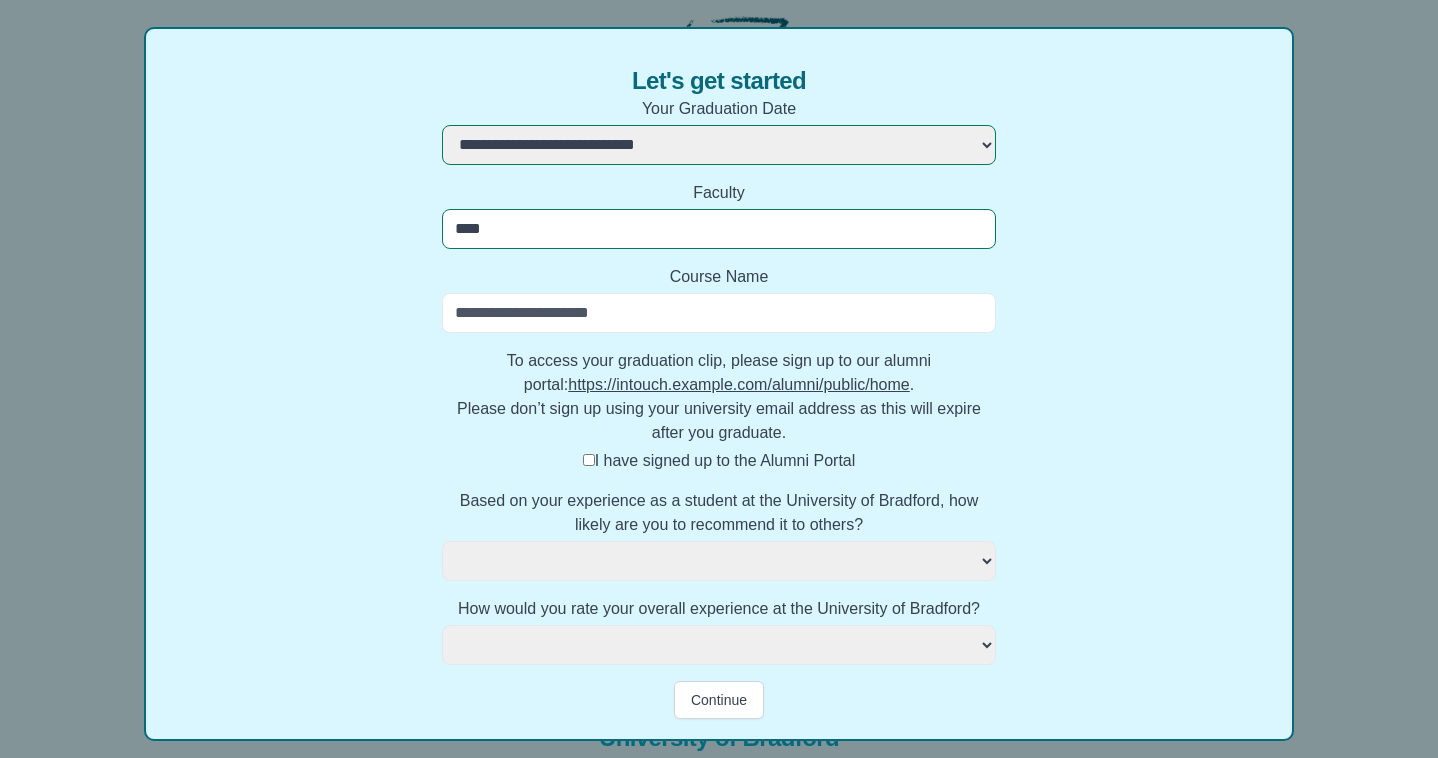 select 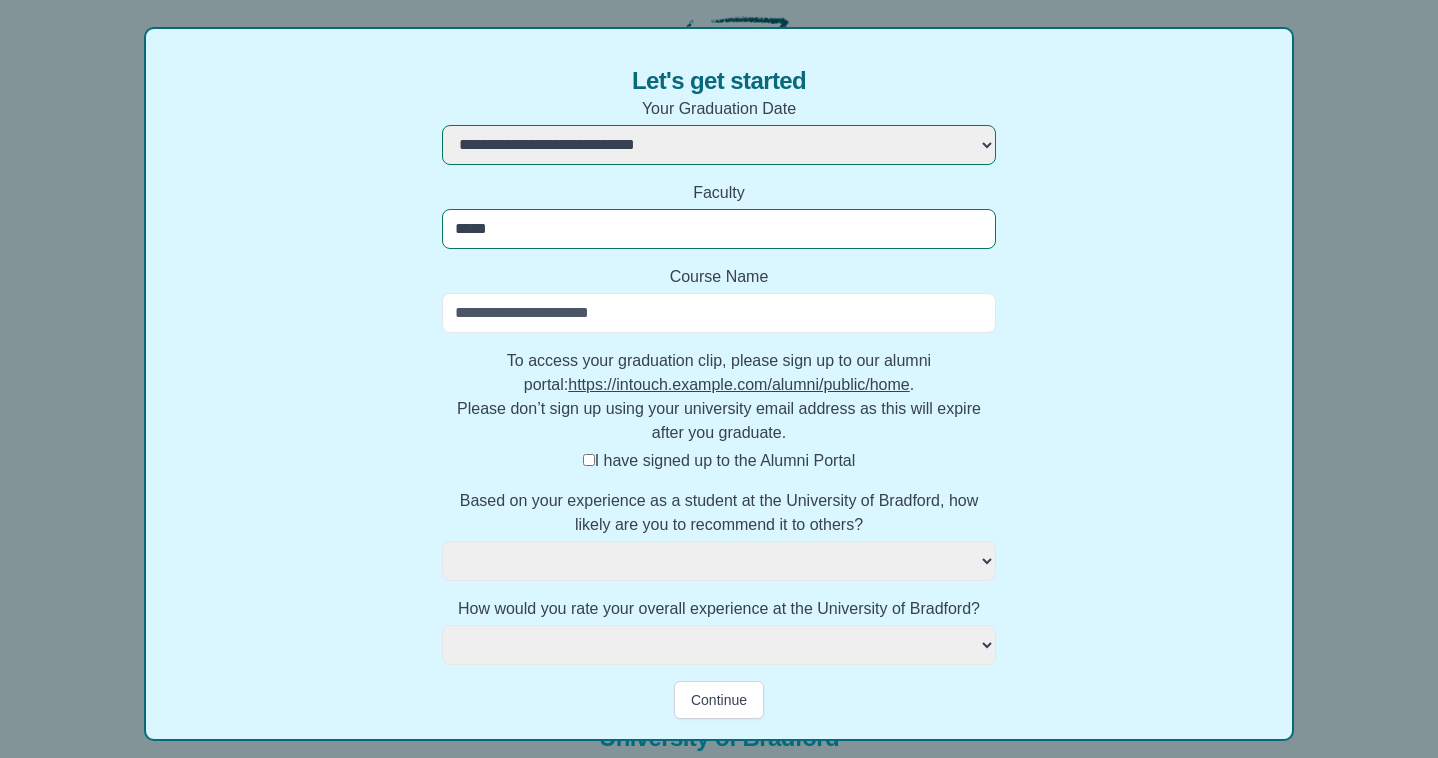 select 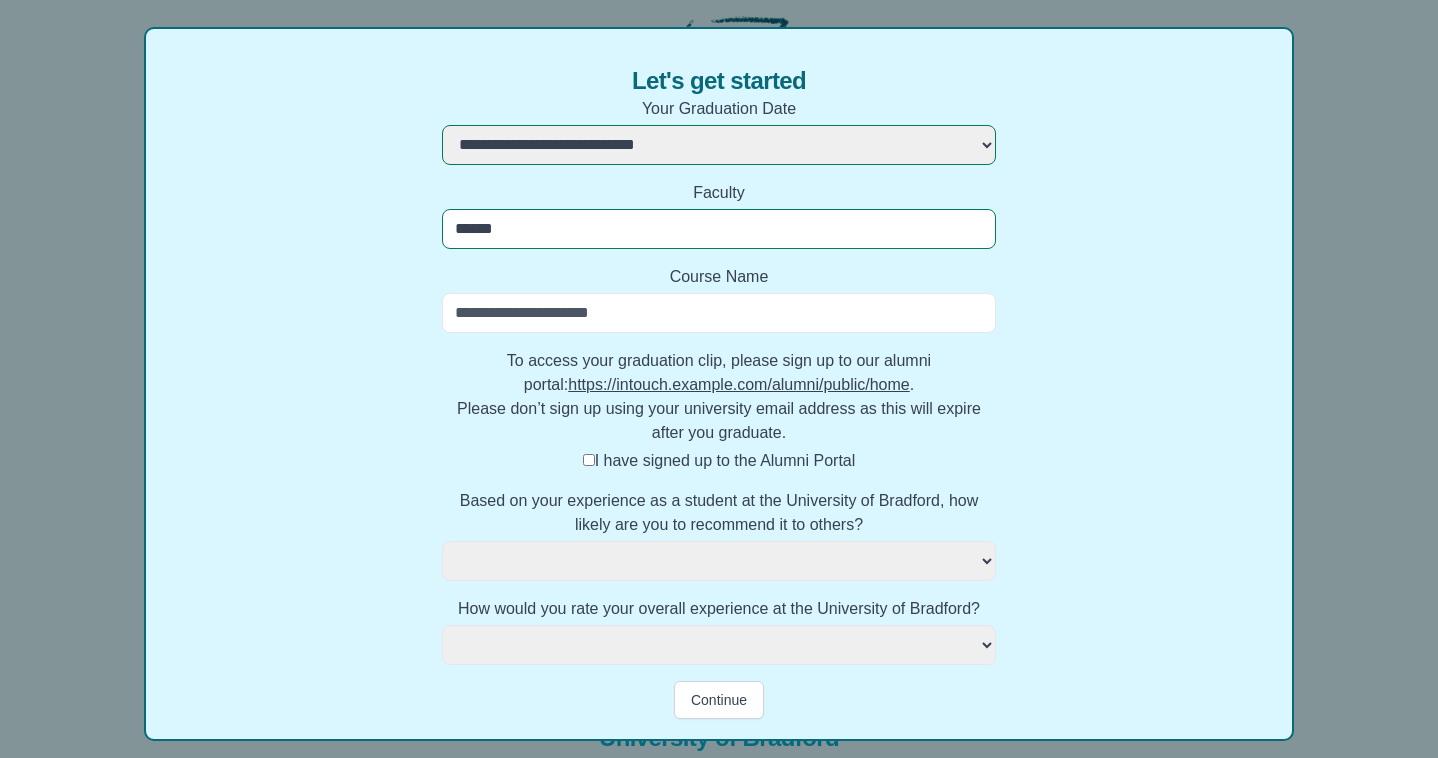 select 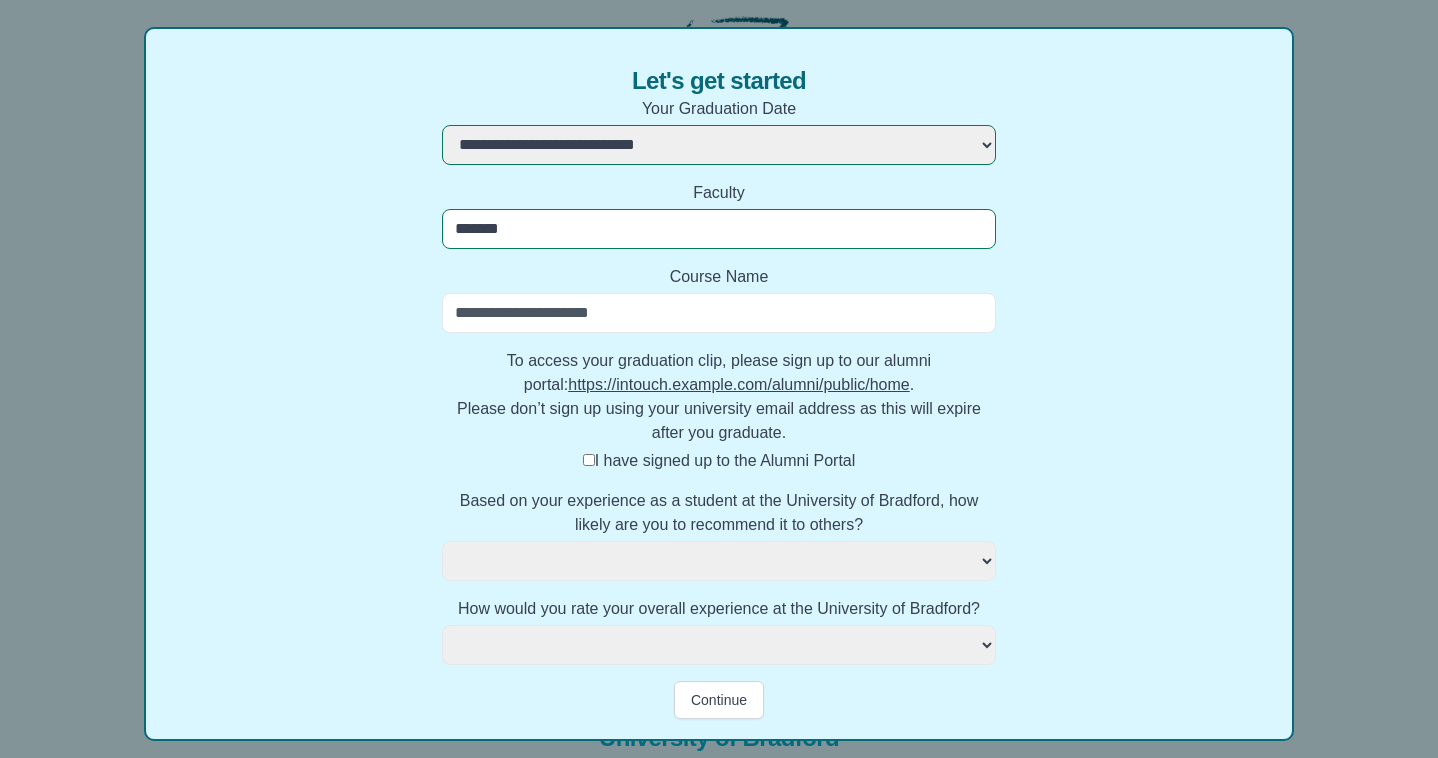 select 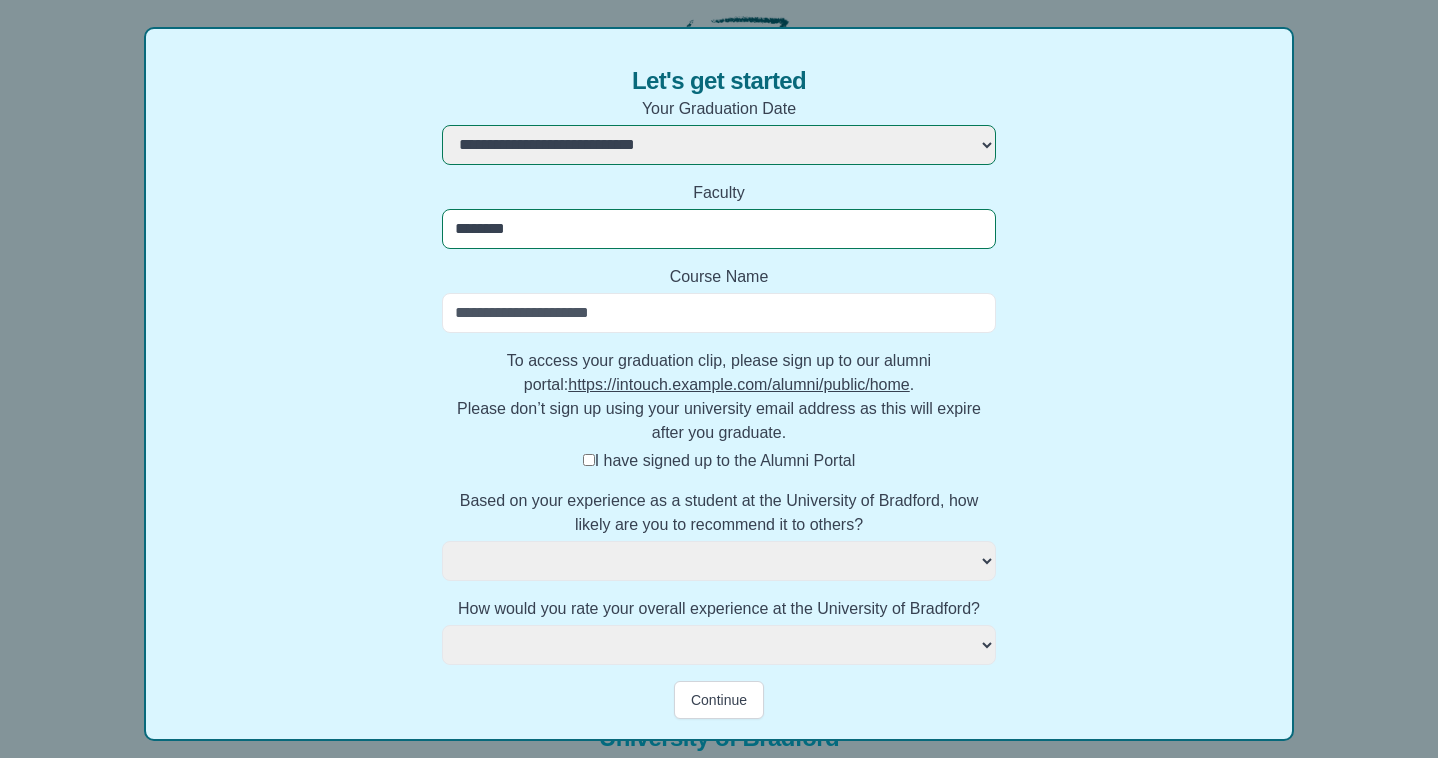 select 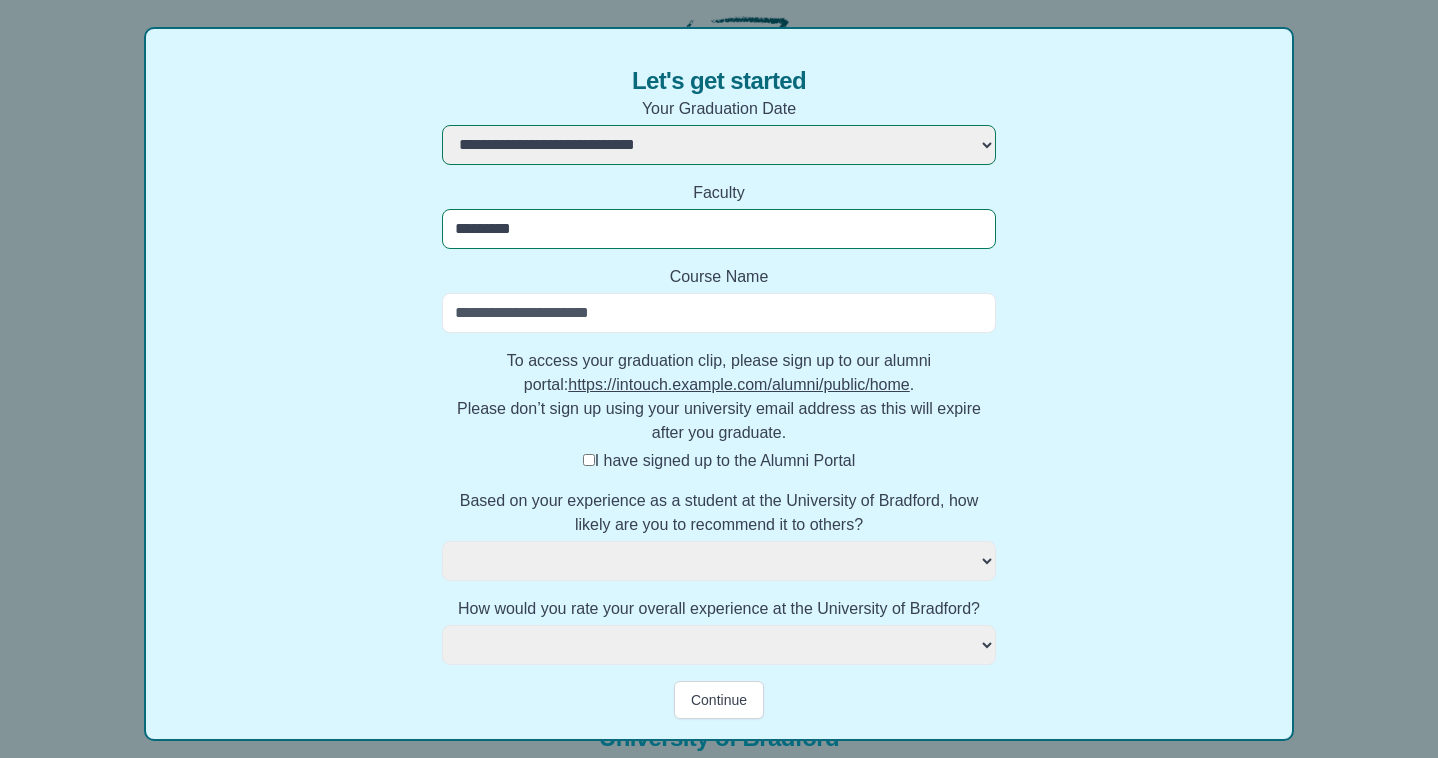 select 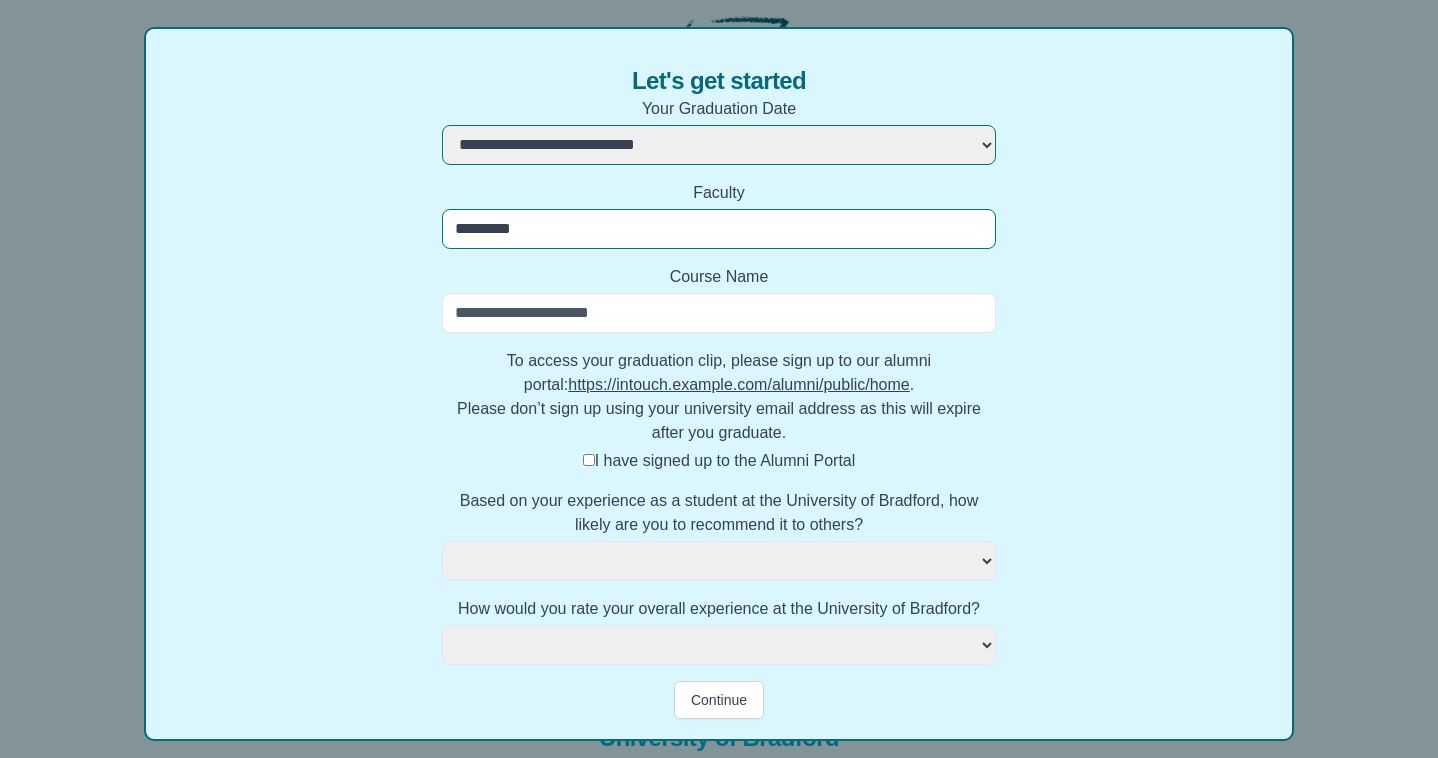 type on "**********" 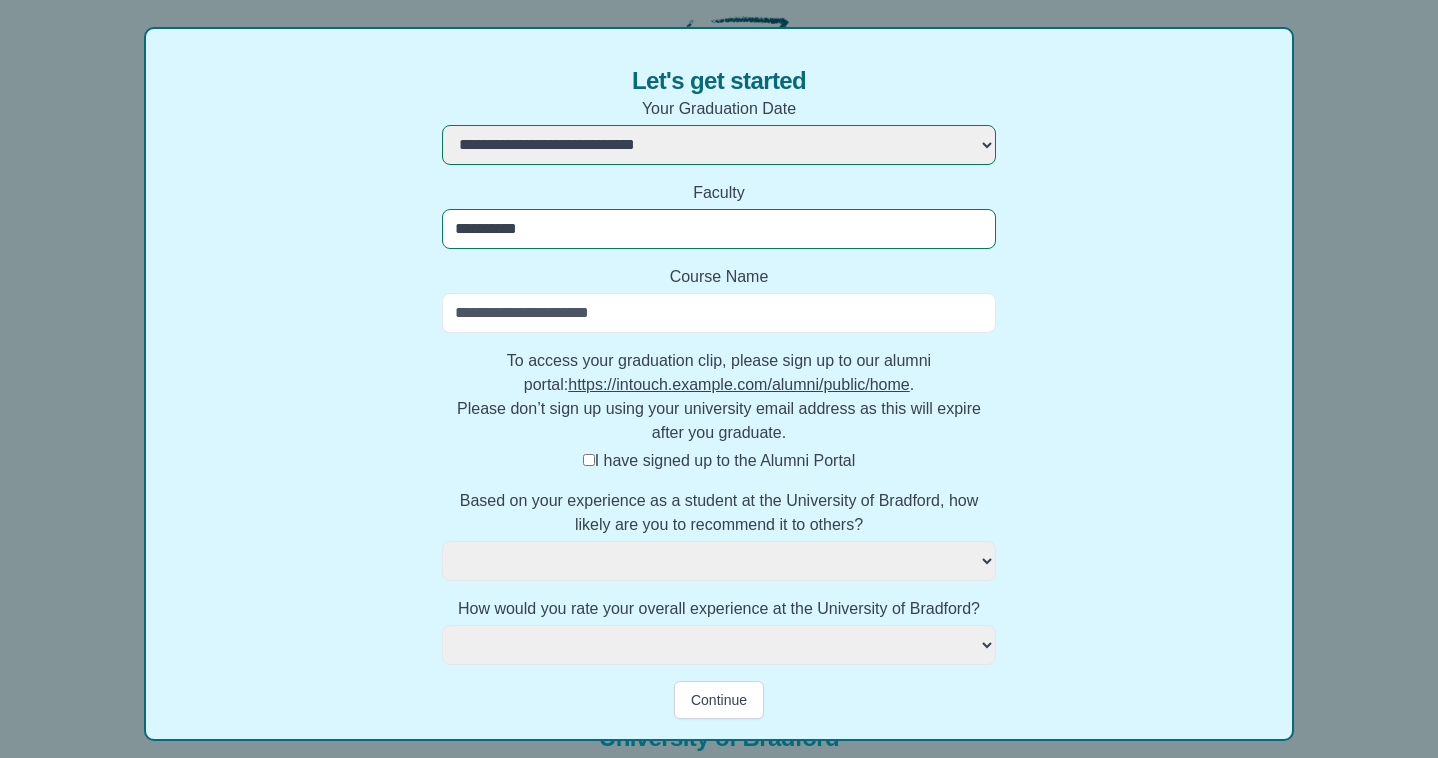 select 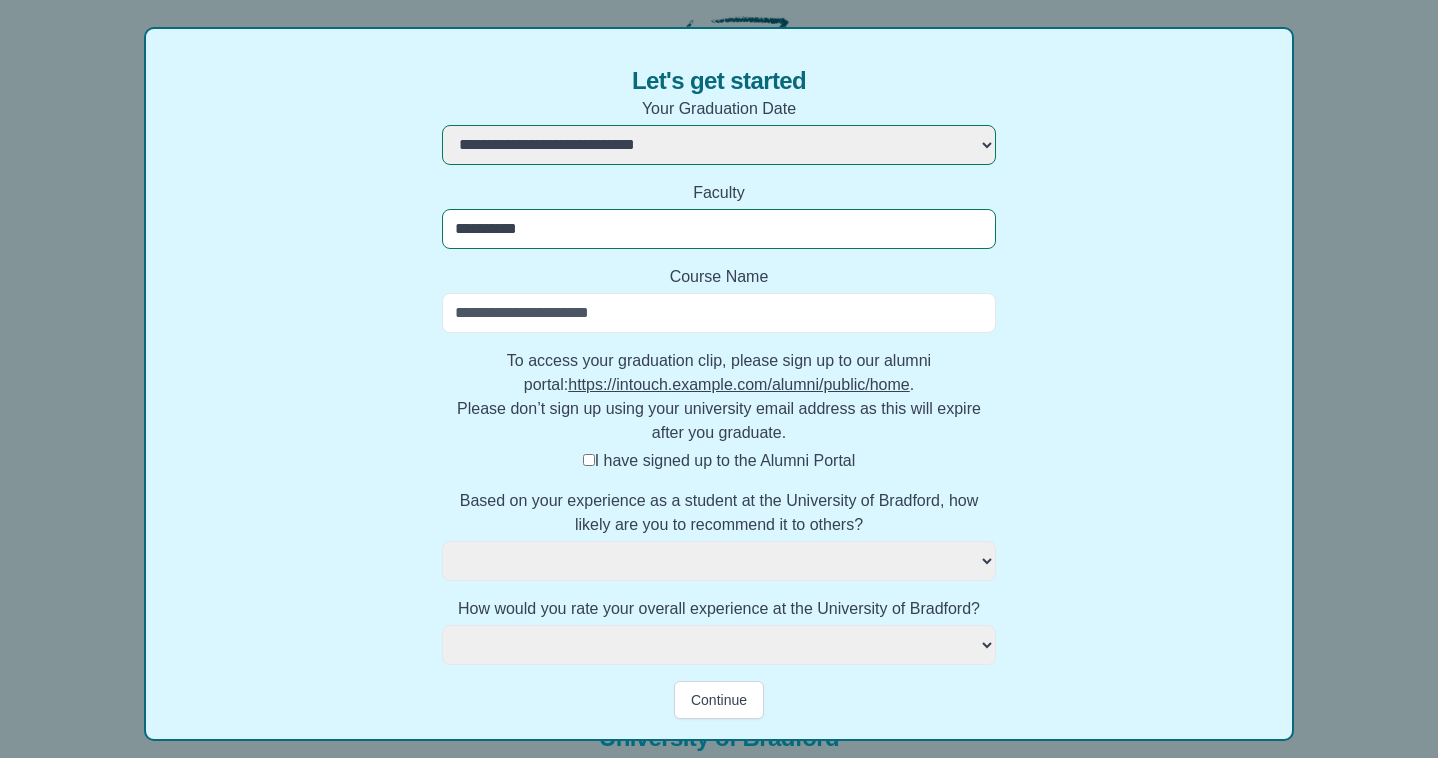type on "**********" 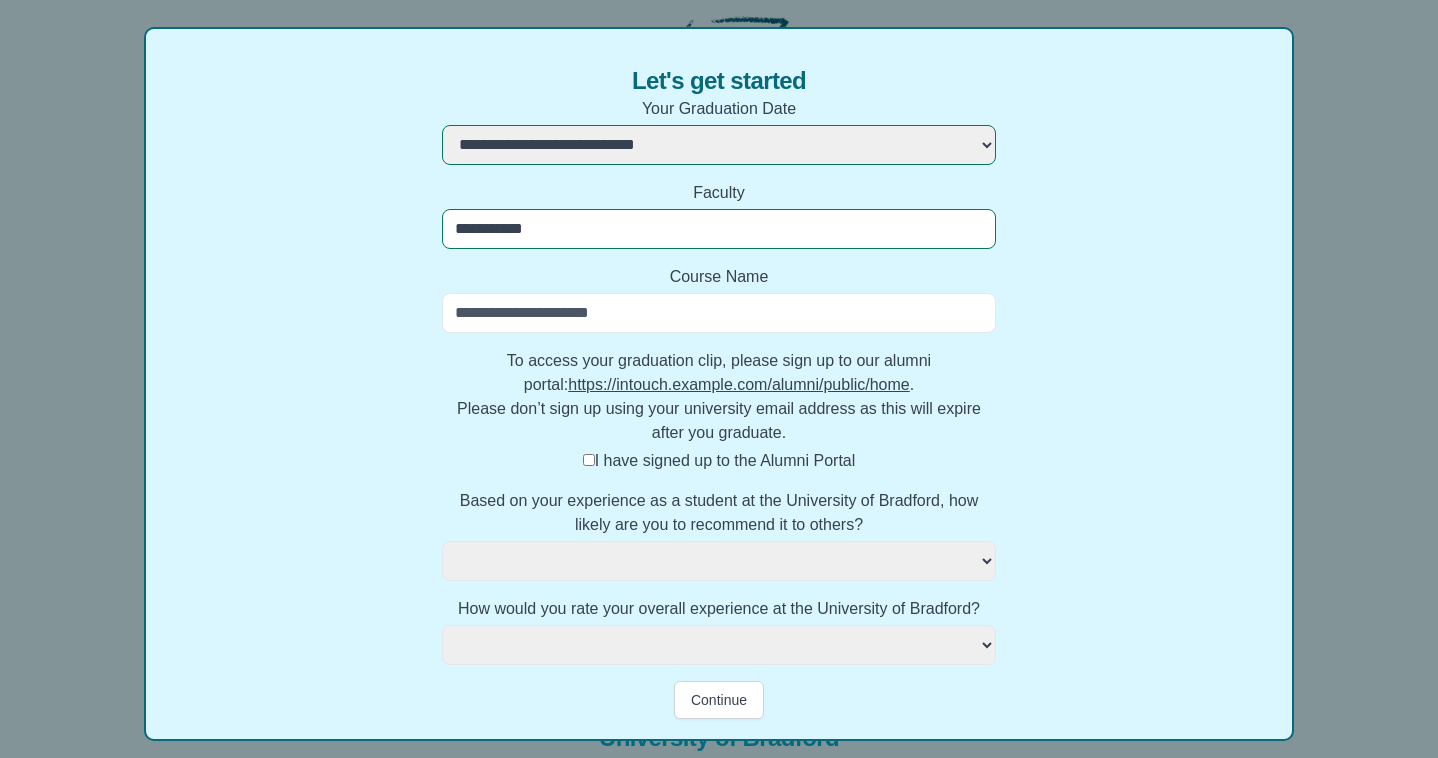 select 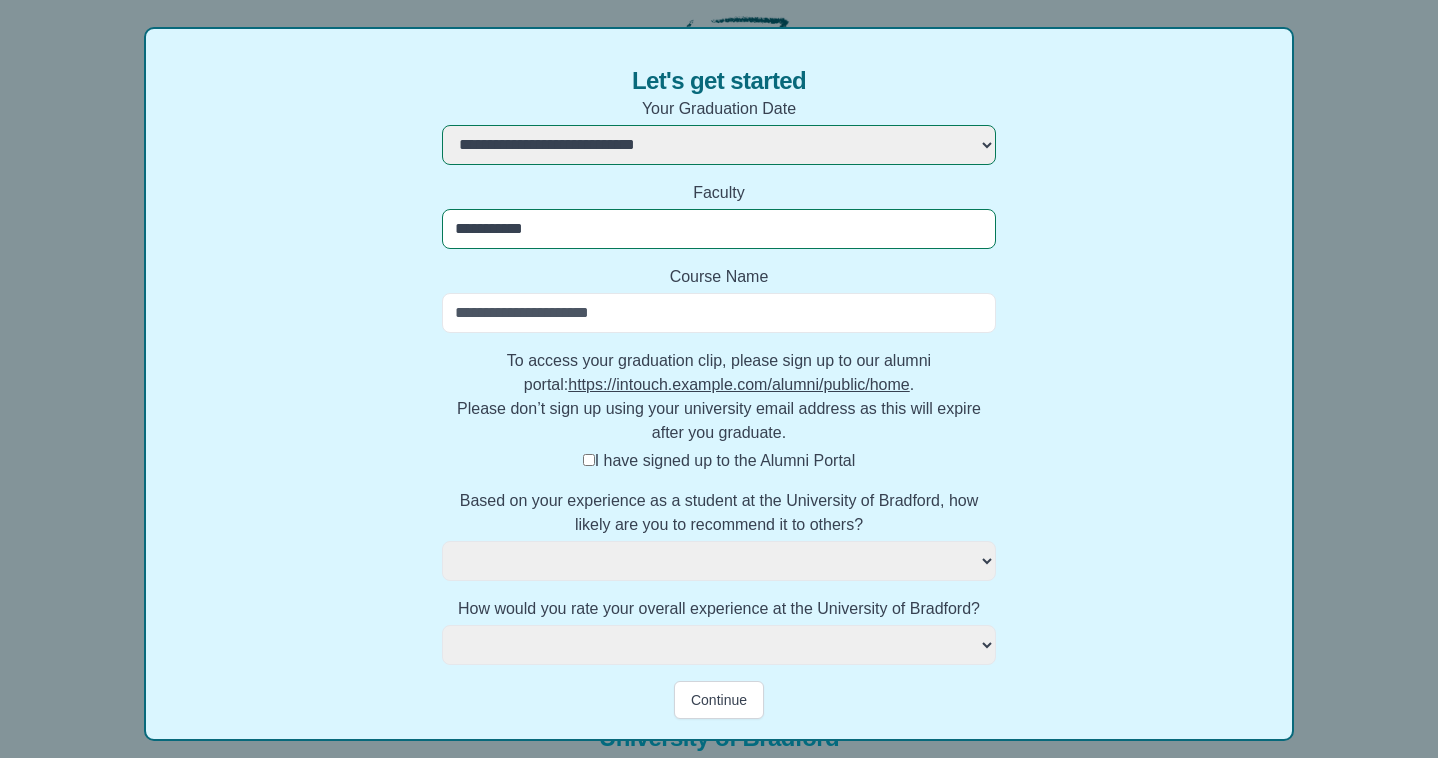 type on "**********" 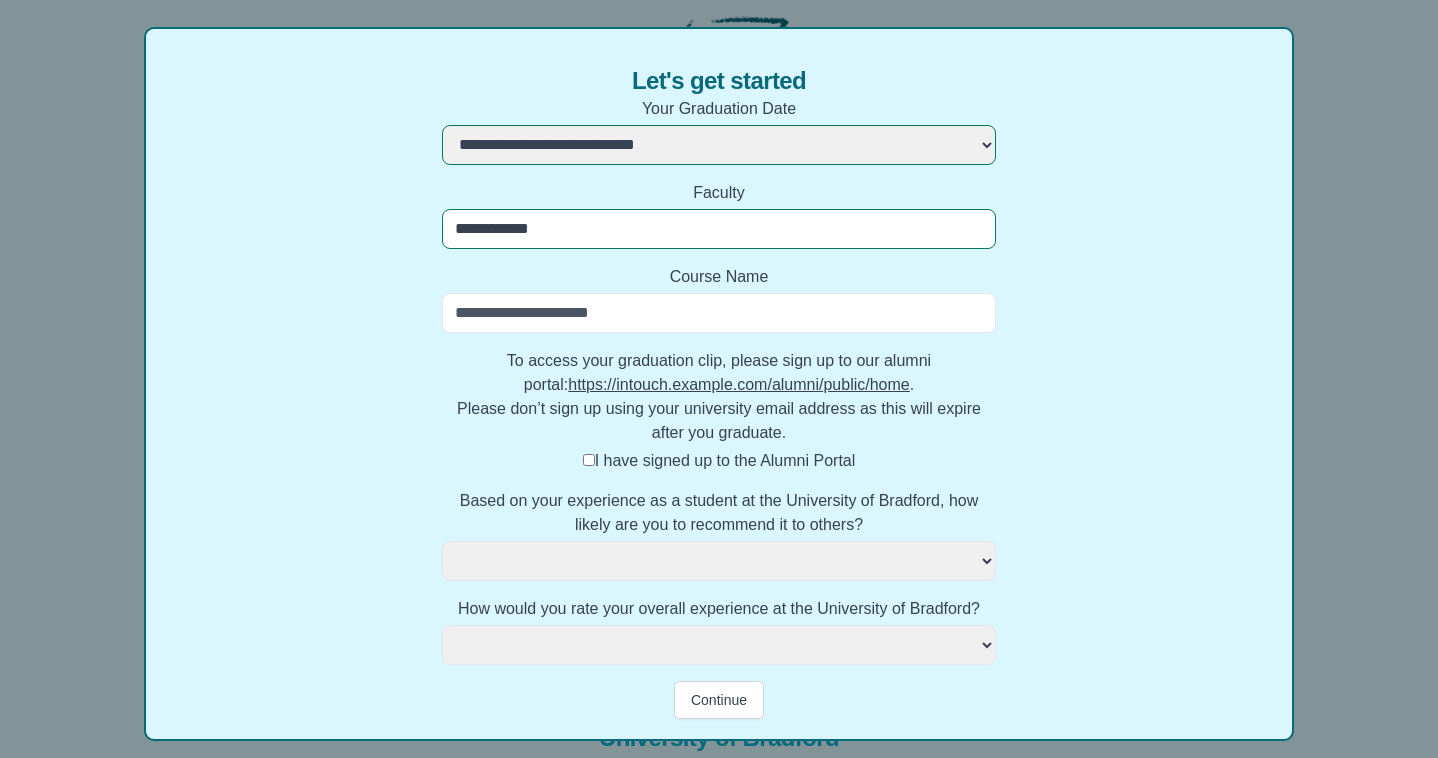 select 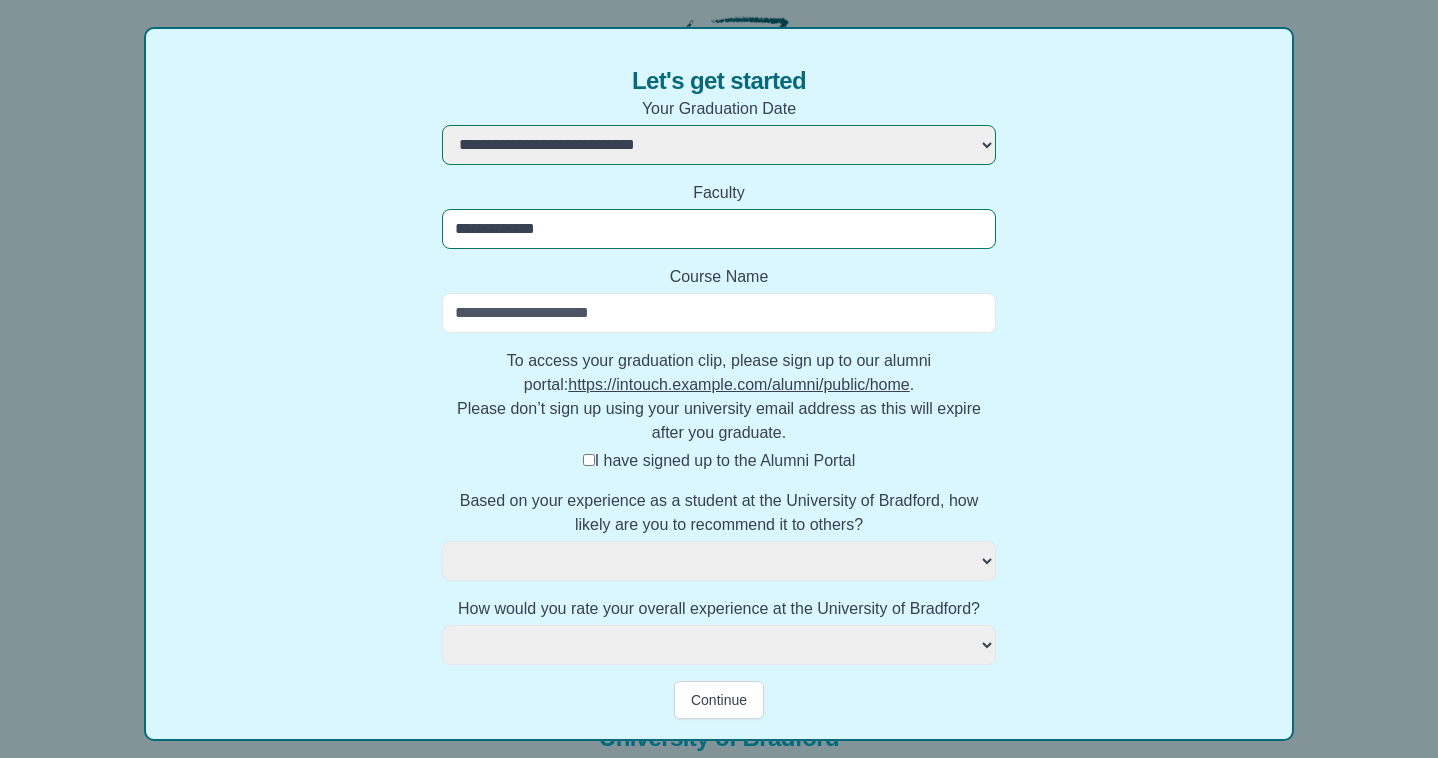 select 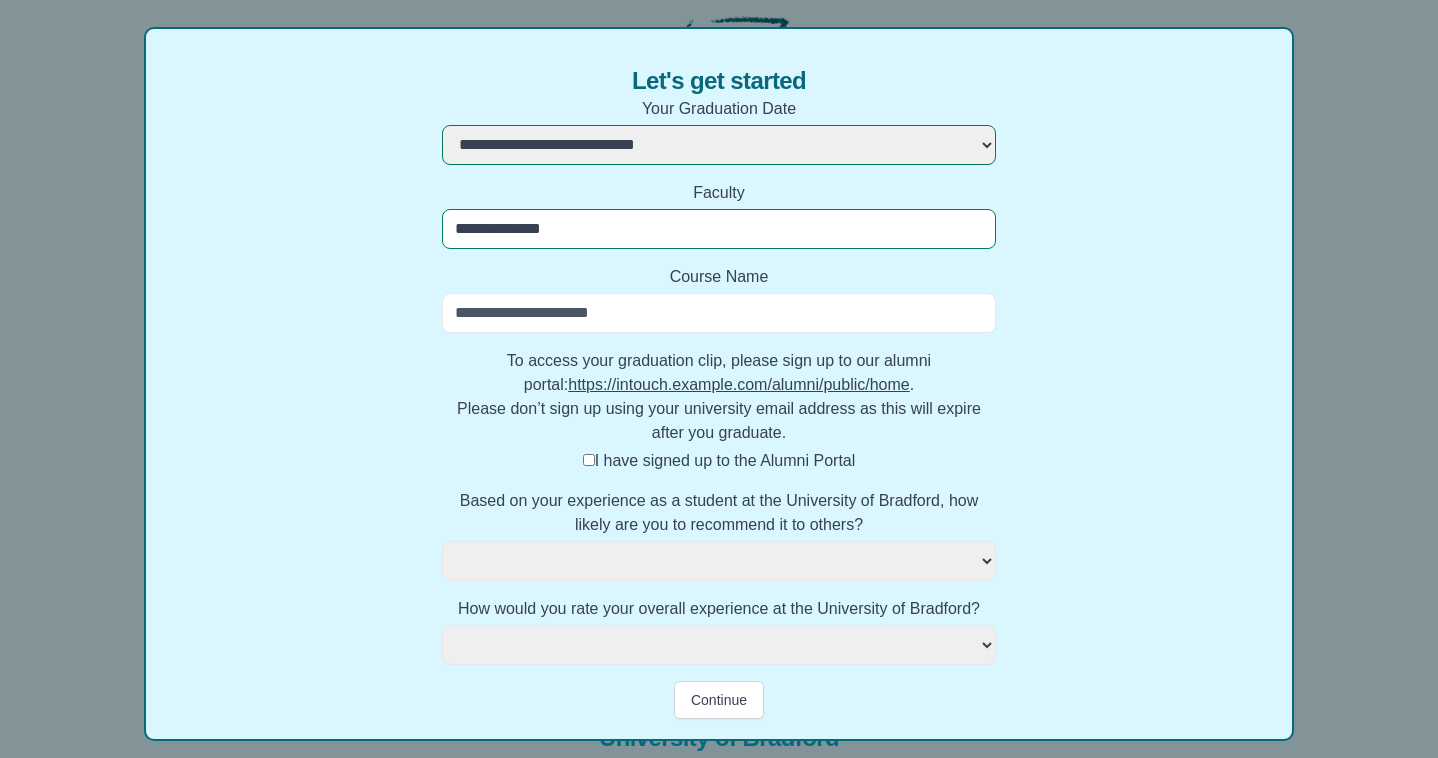 select 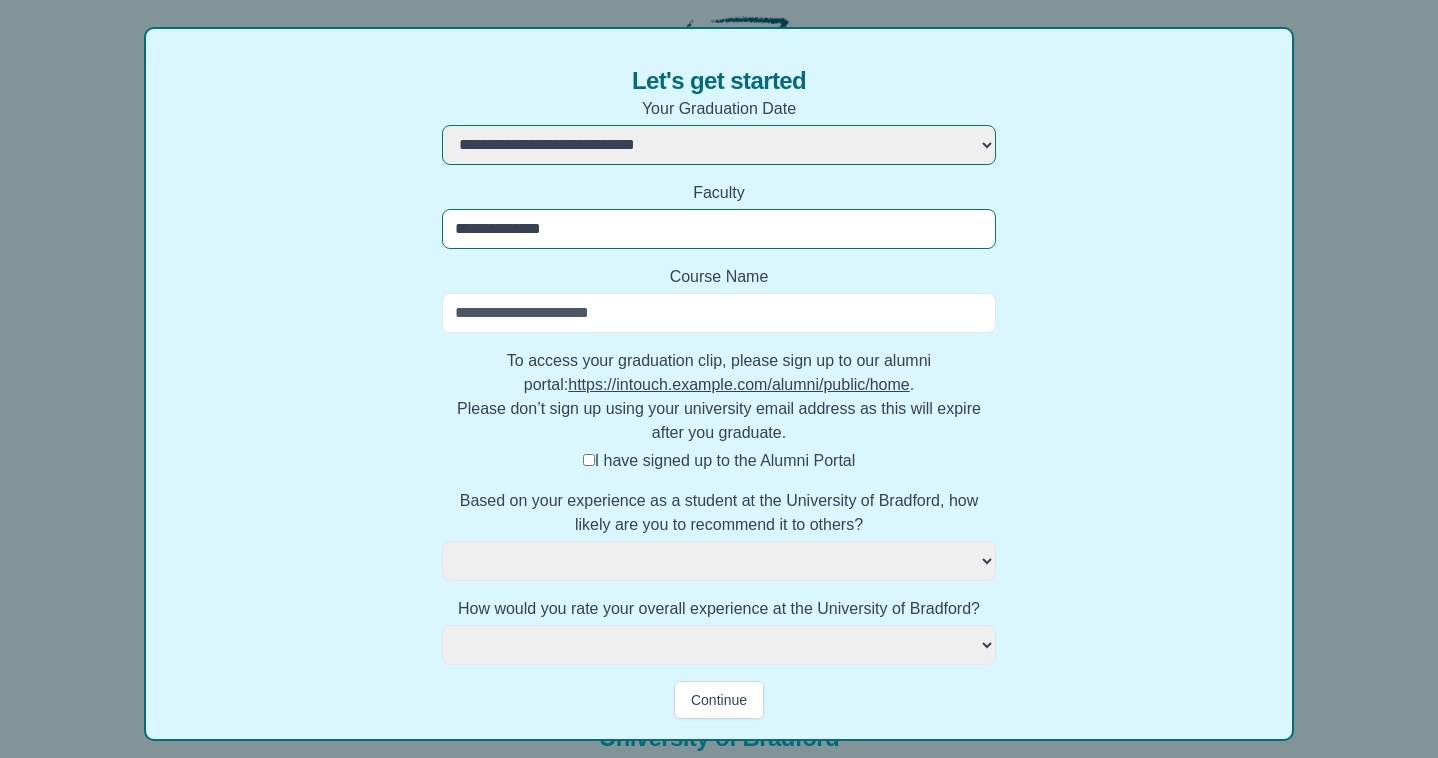 type on "**********" 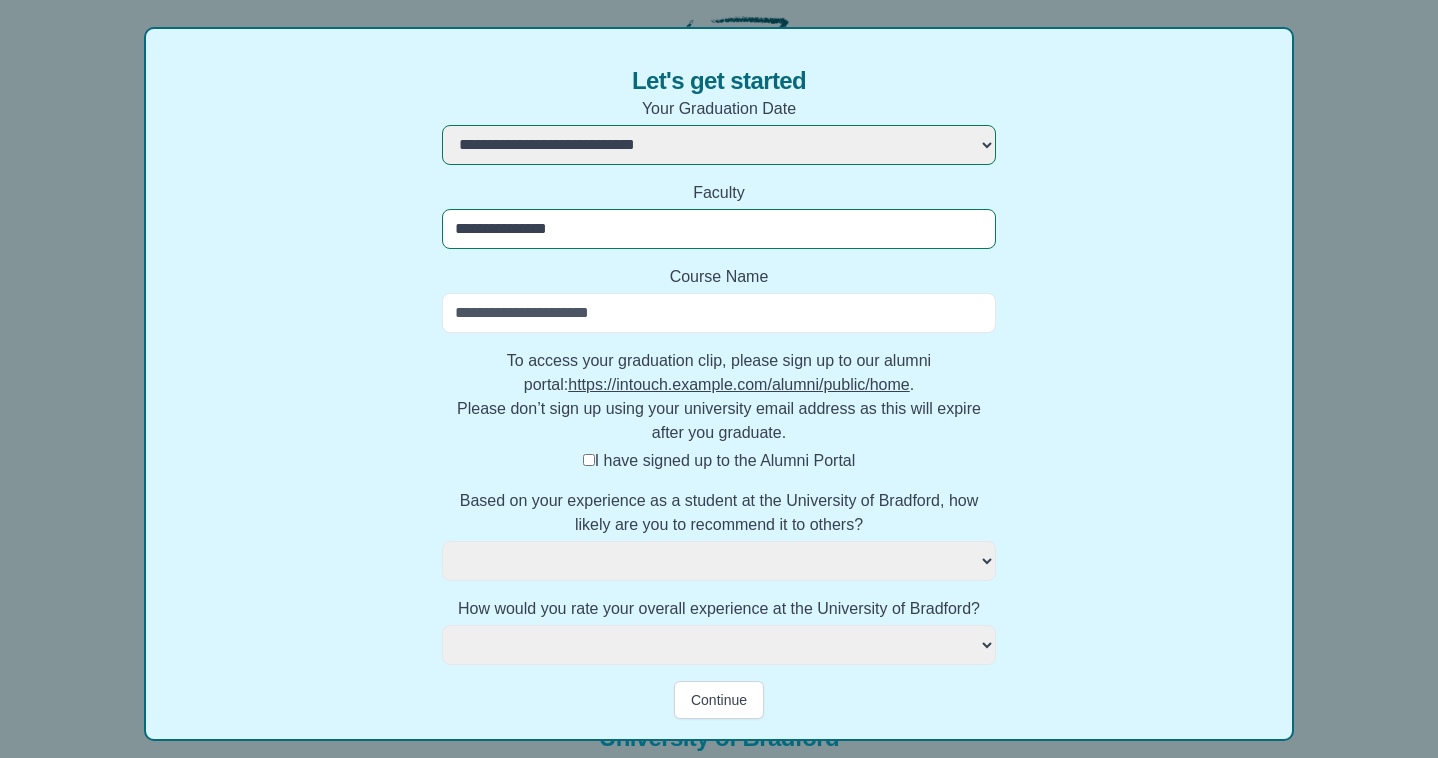 select 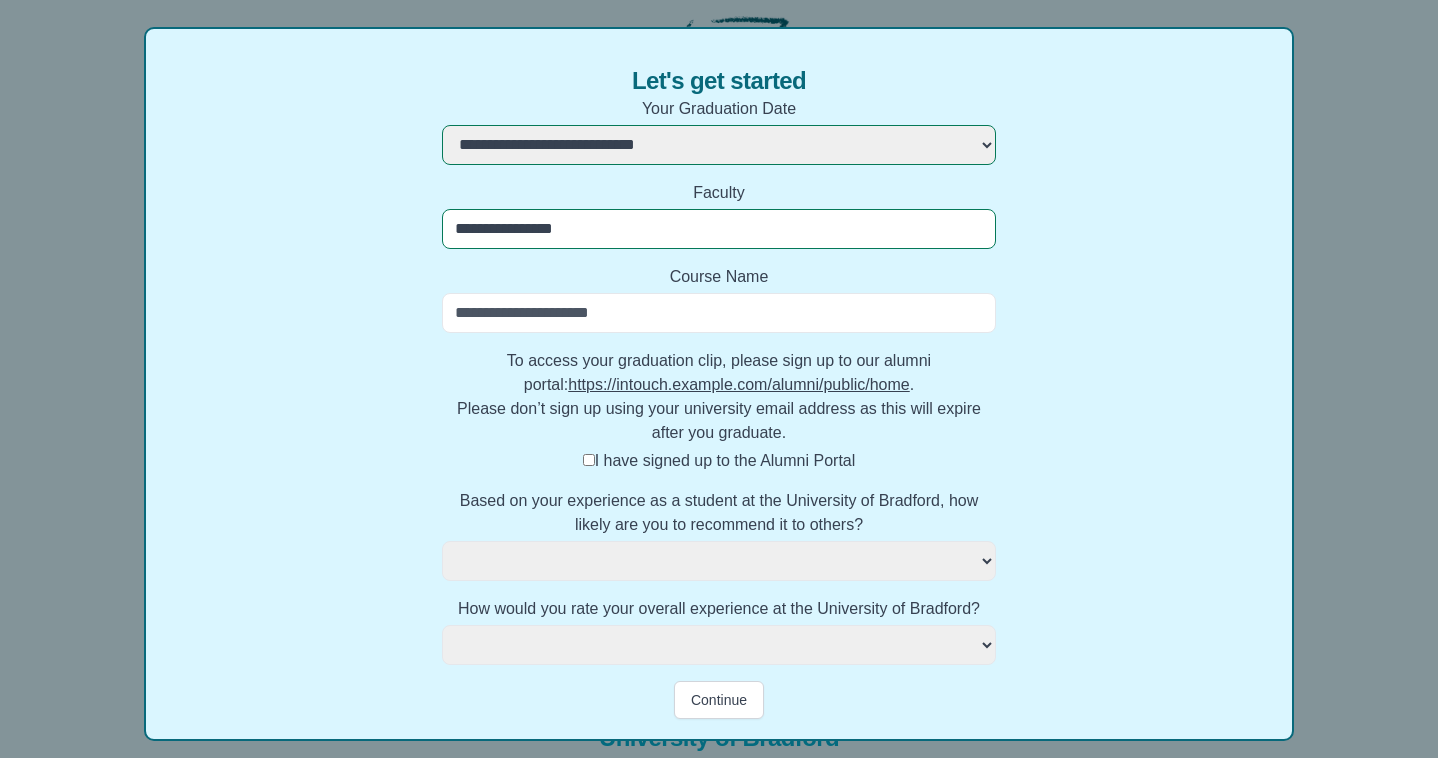 select 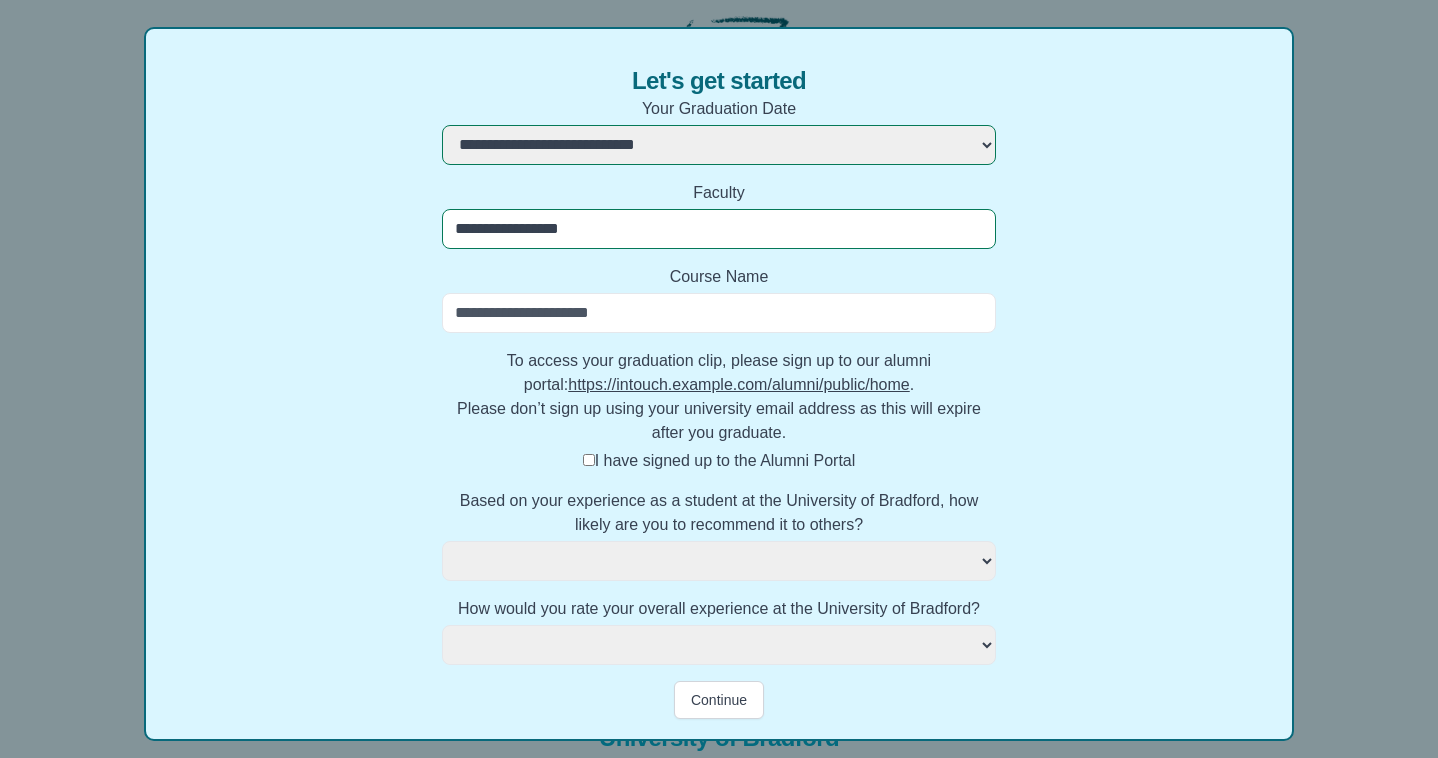select 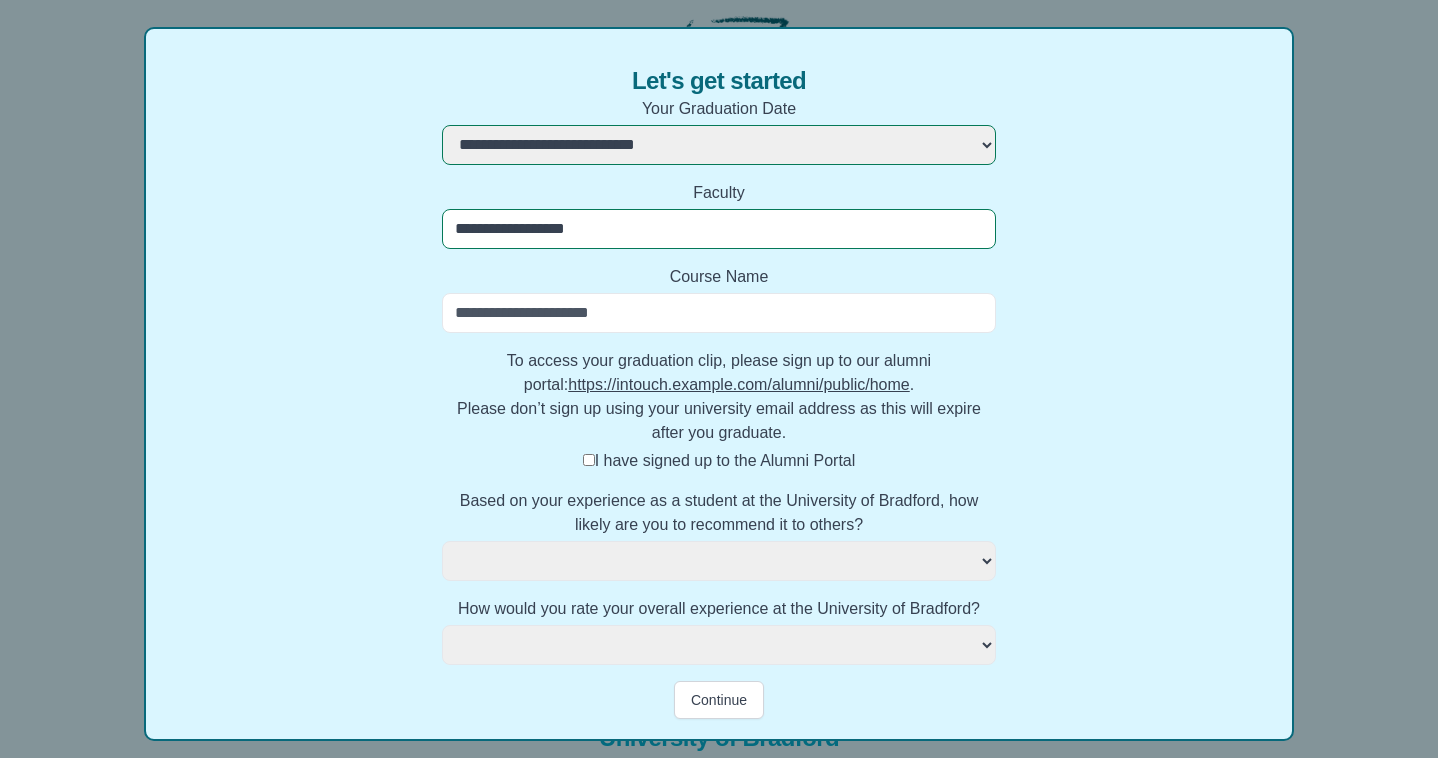 select 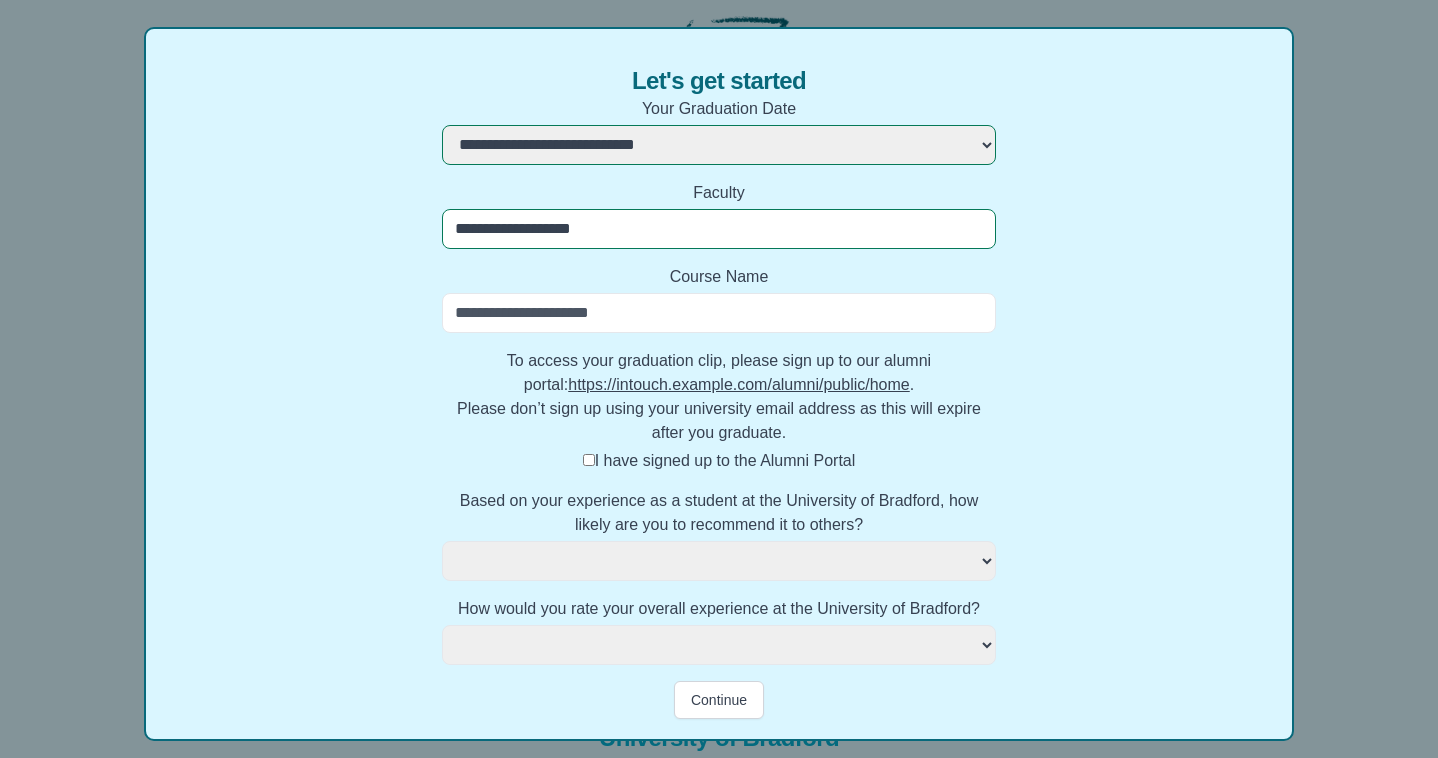 select 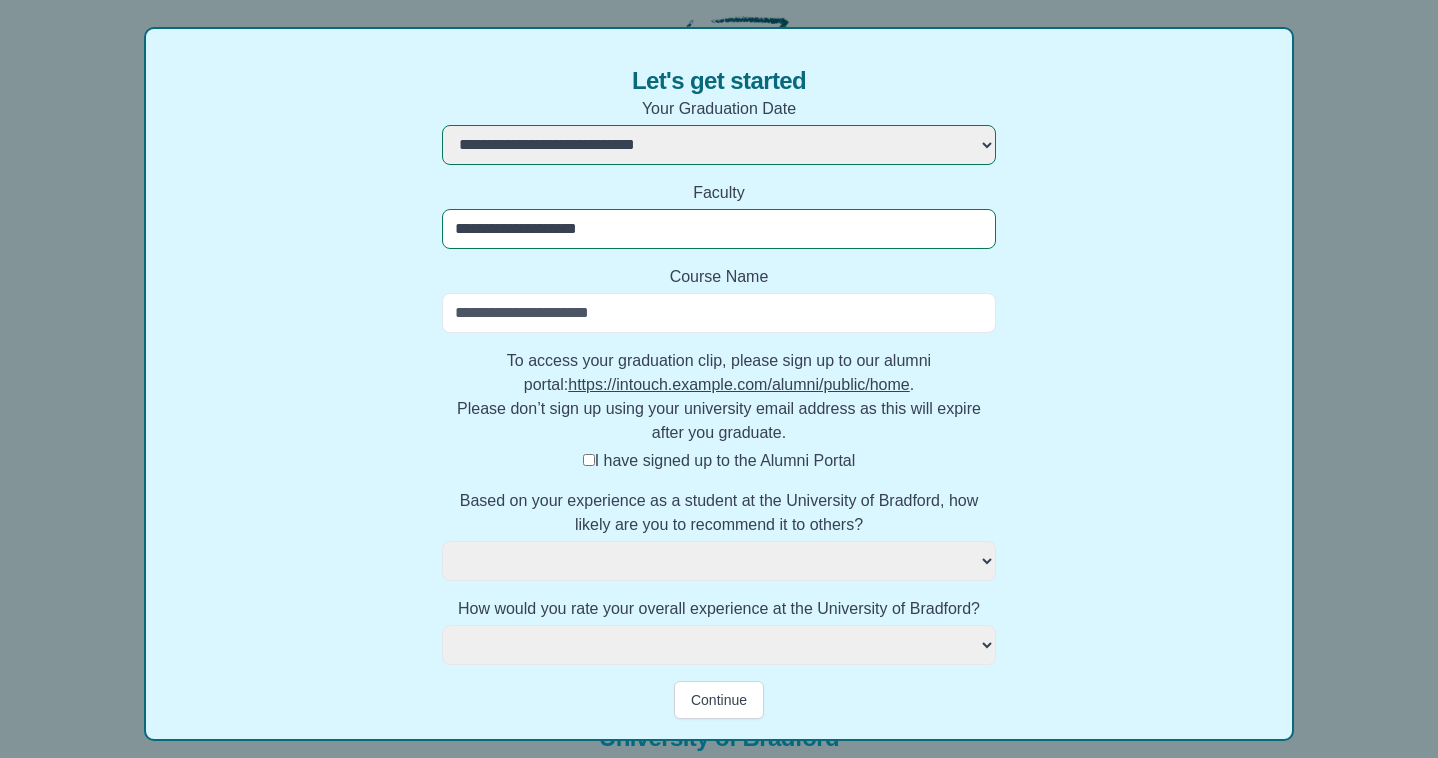 select 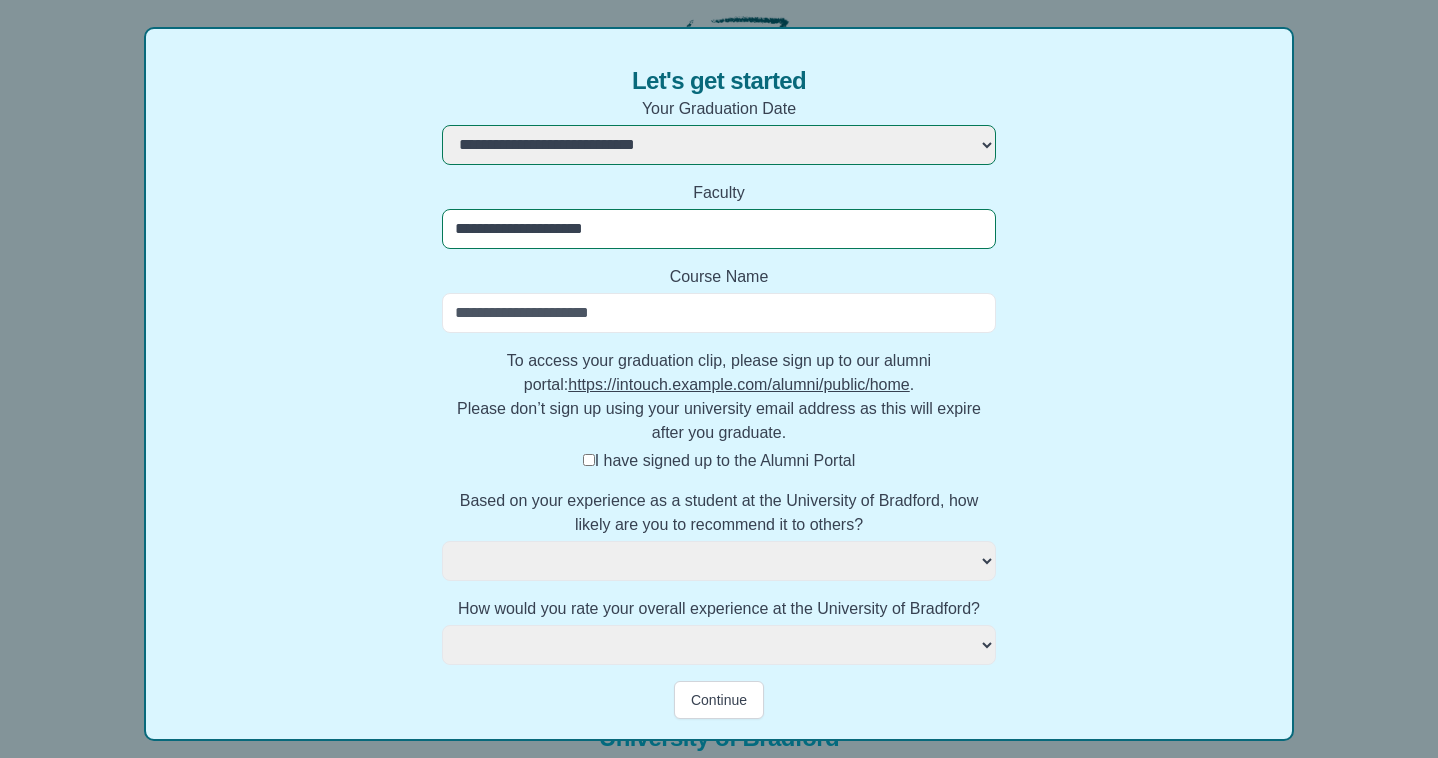 select 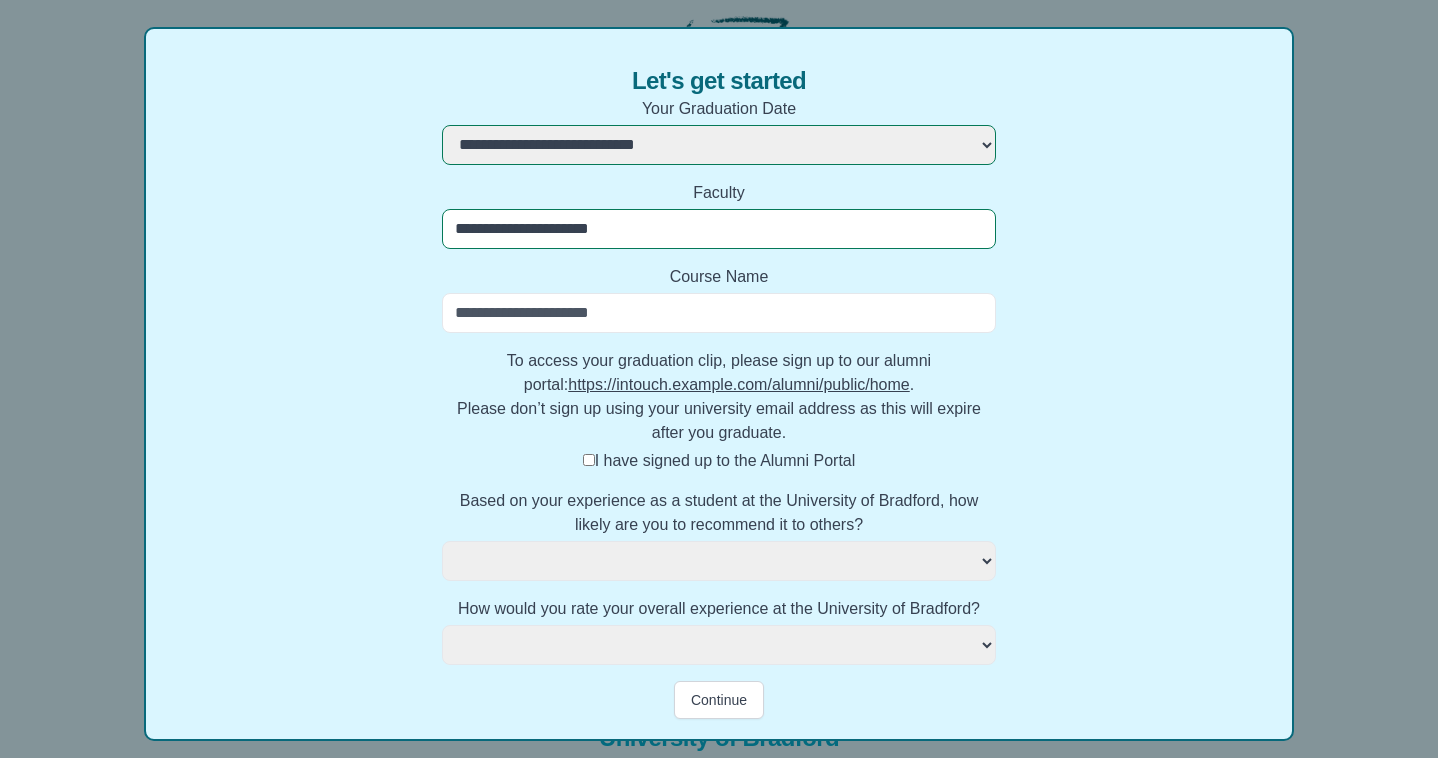 select 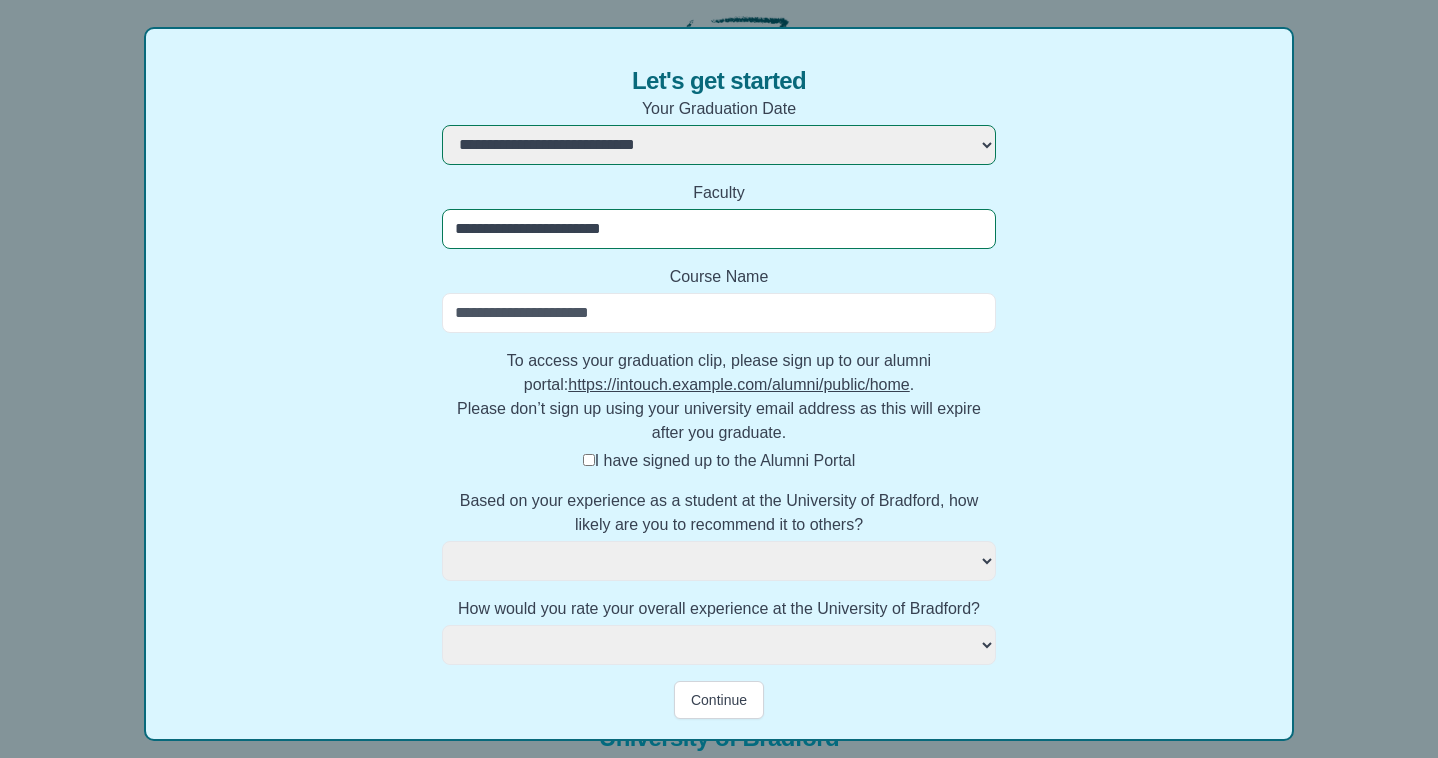 select 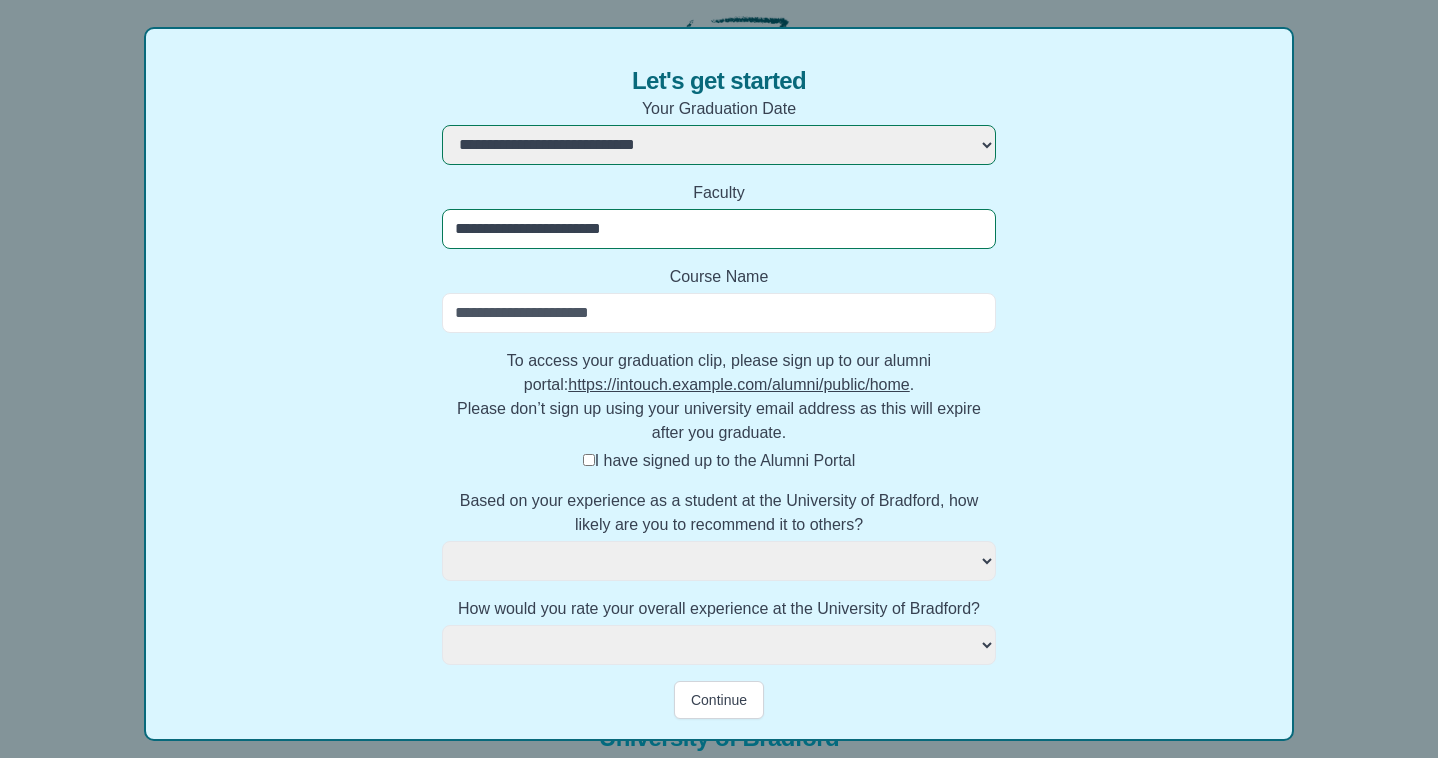 click on "**********" at bounding box center (718, 229) 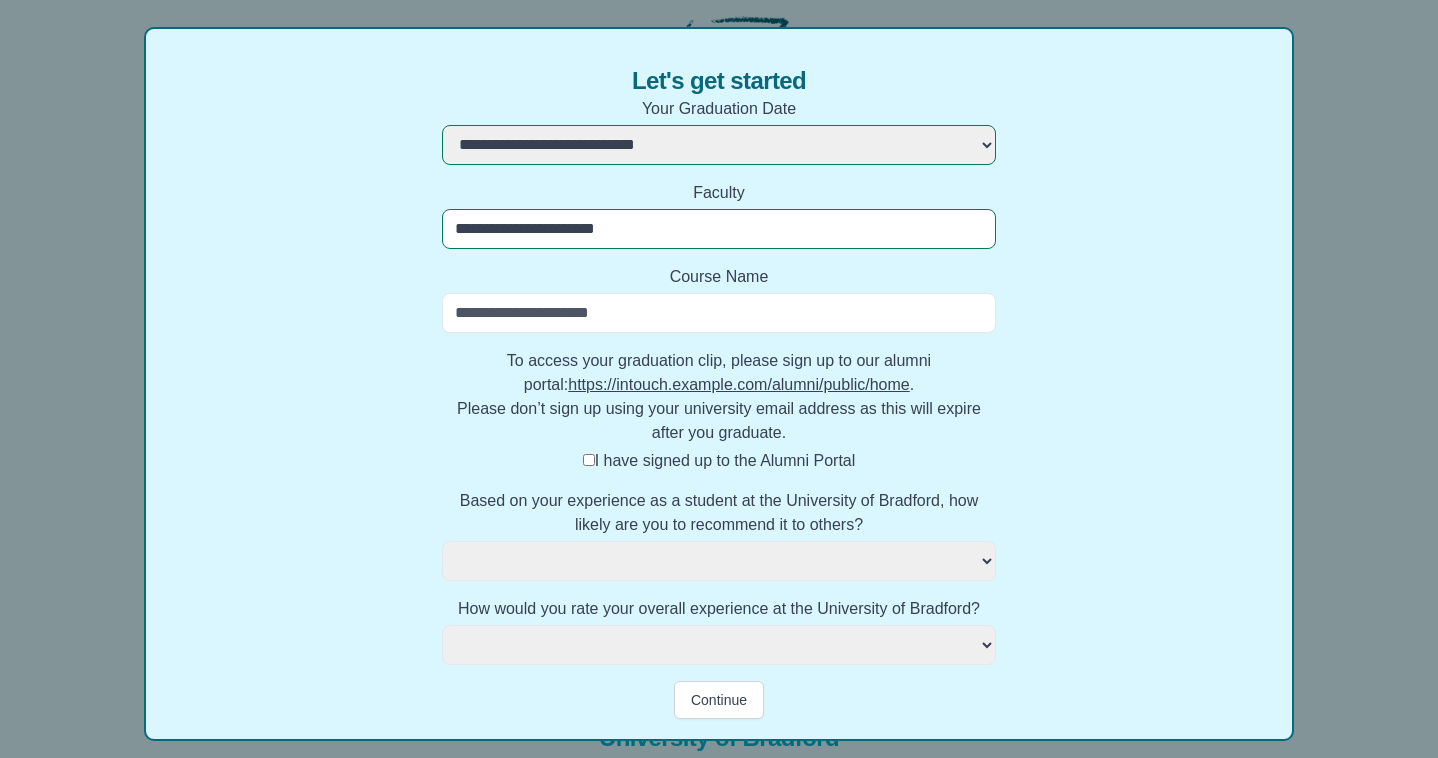 select 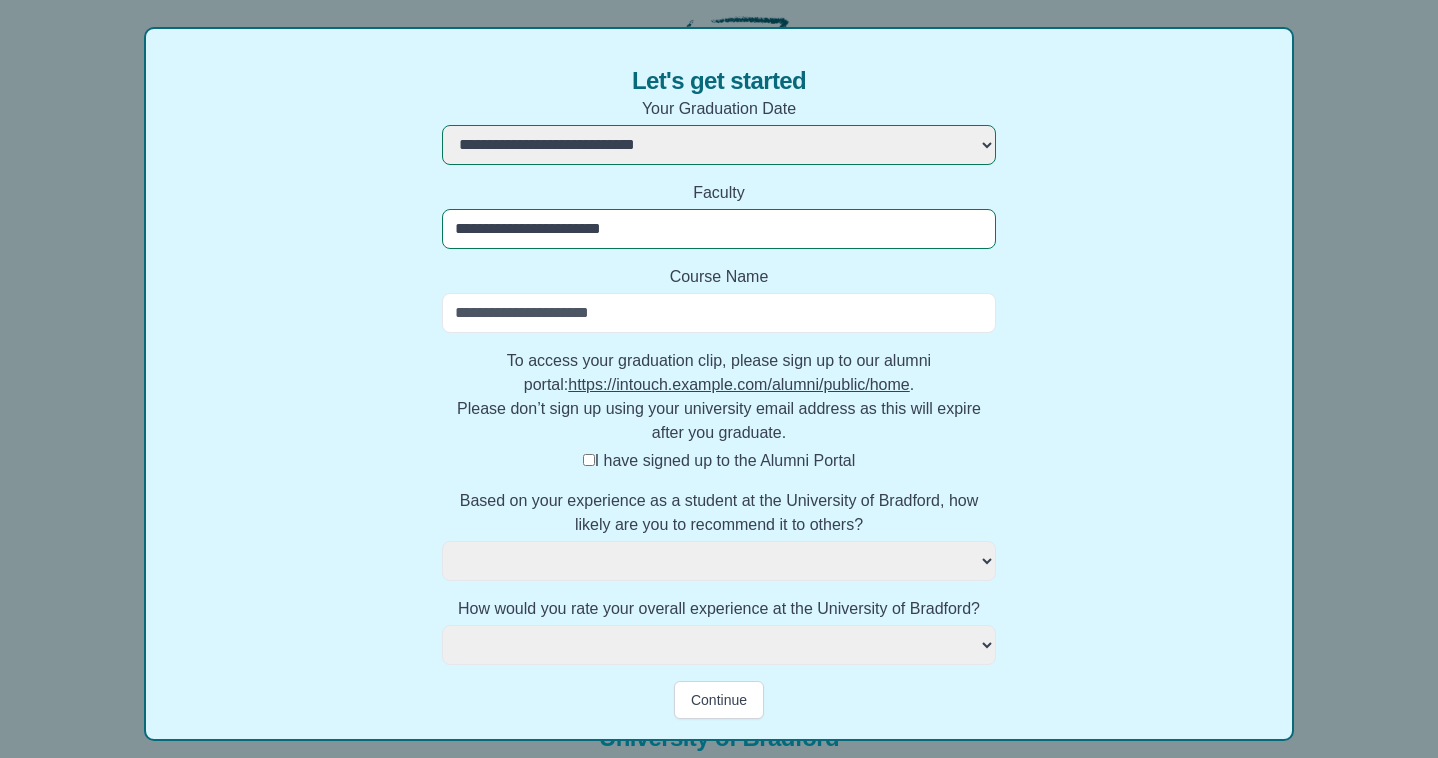 select 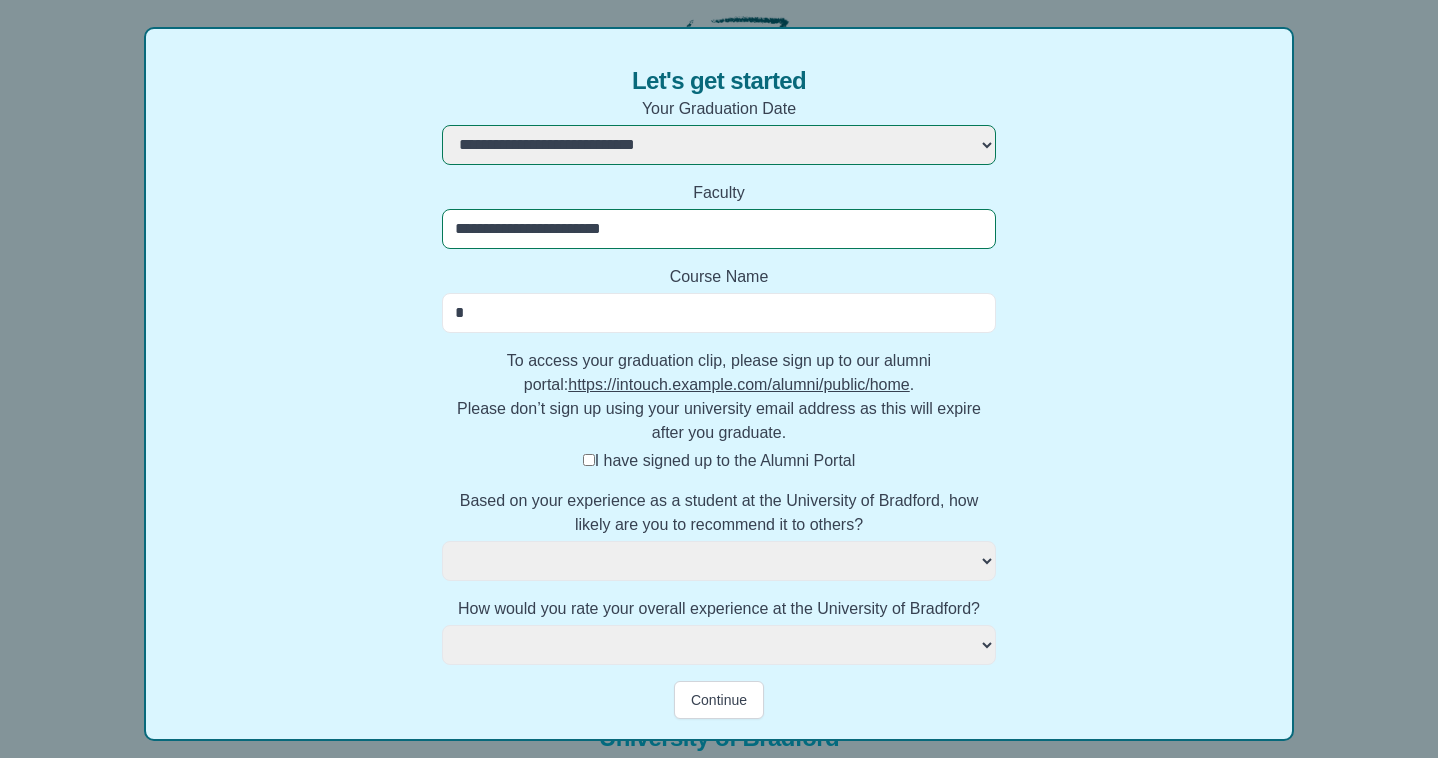 select 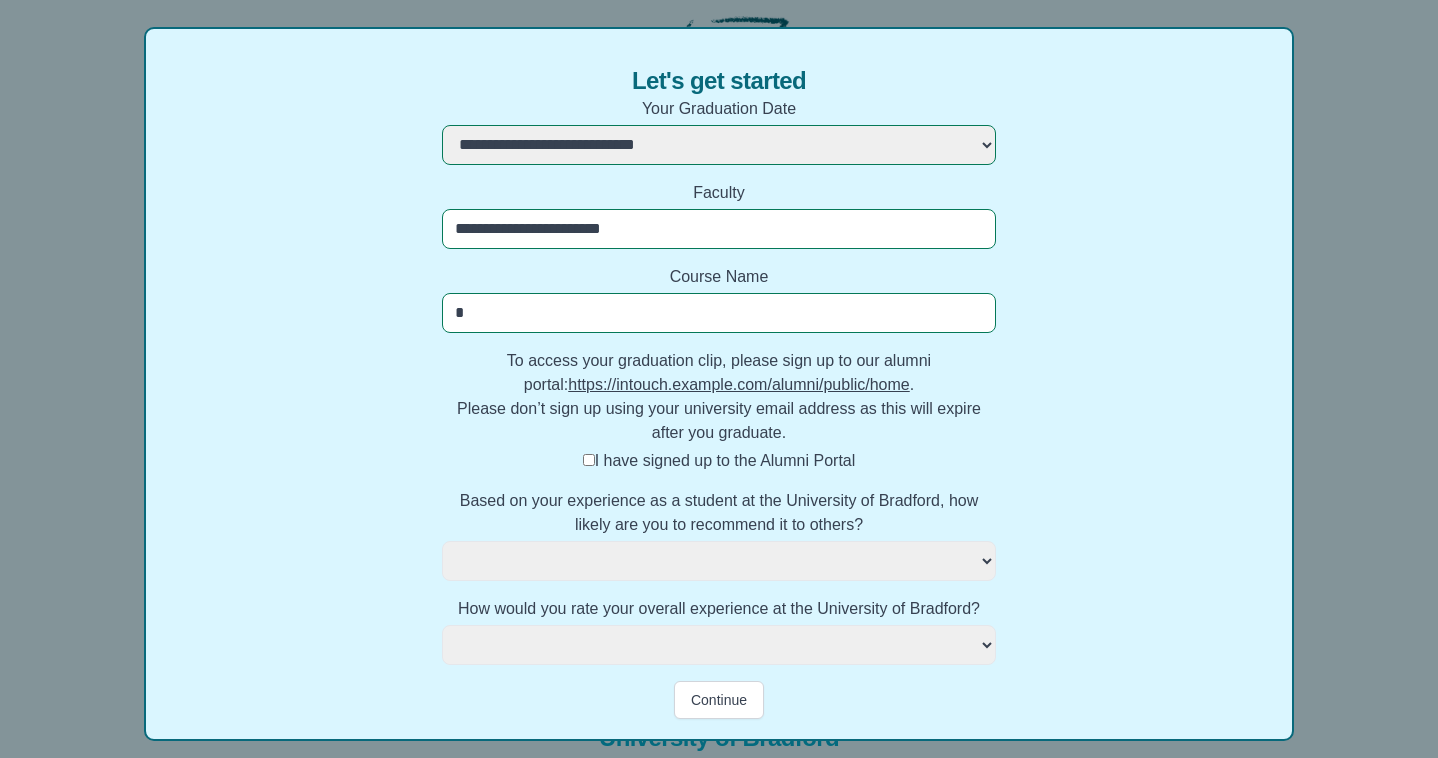 type on "**" 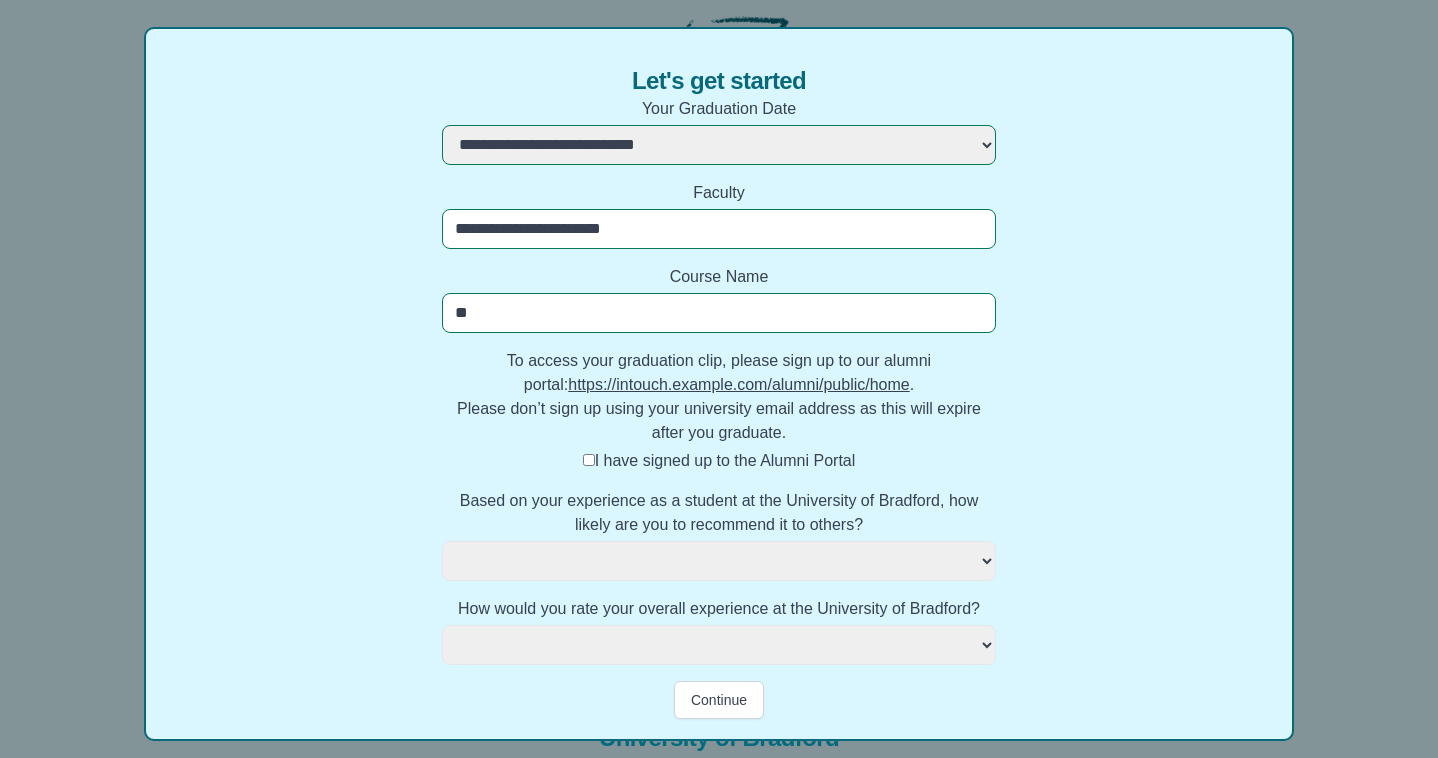 select 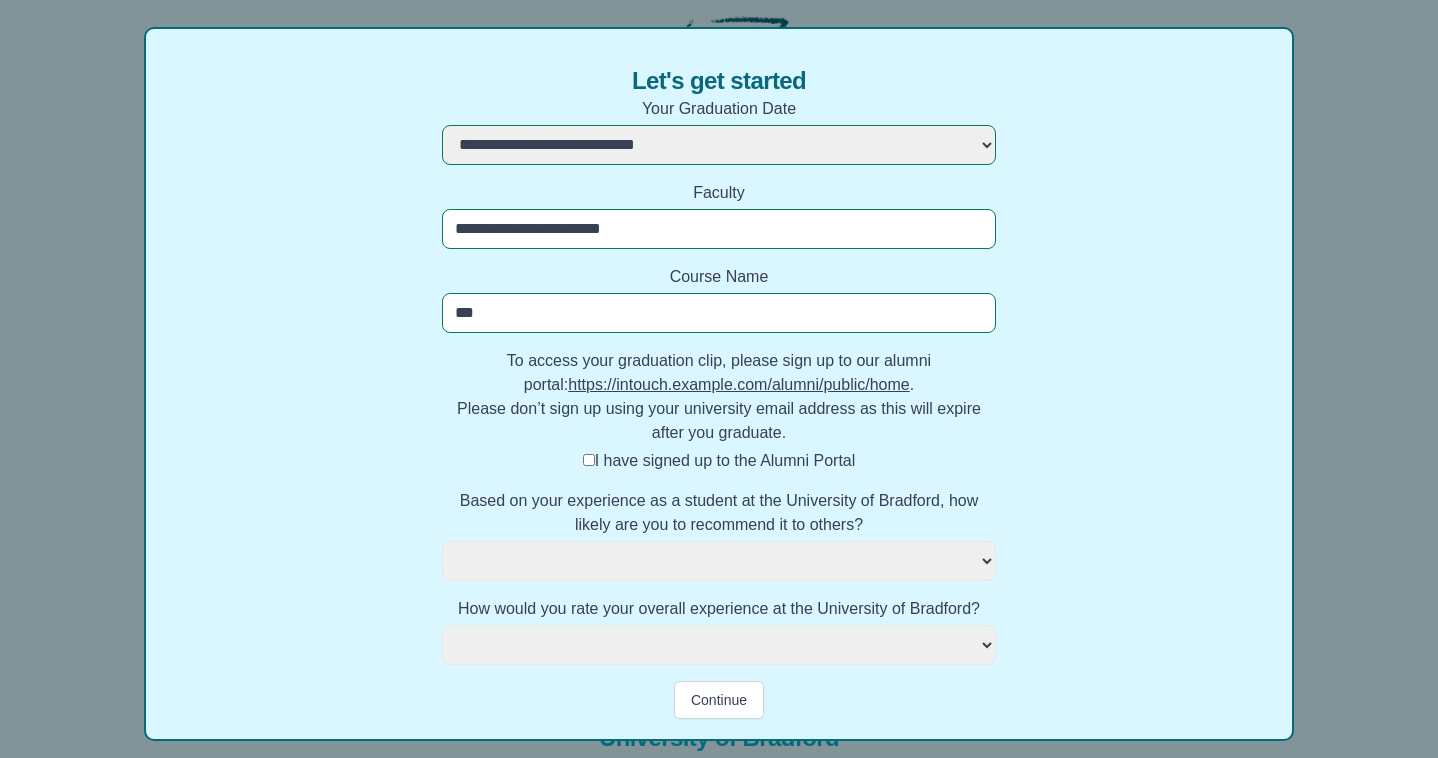 select 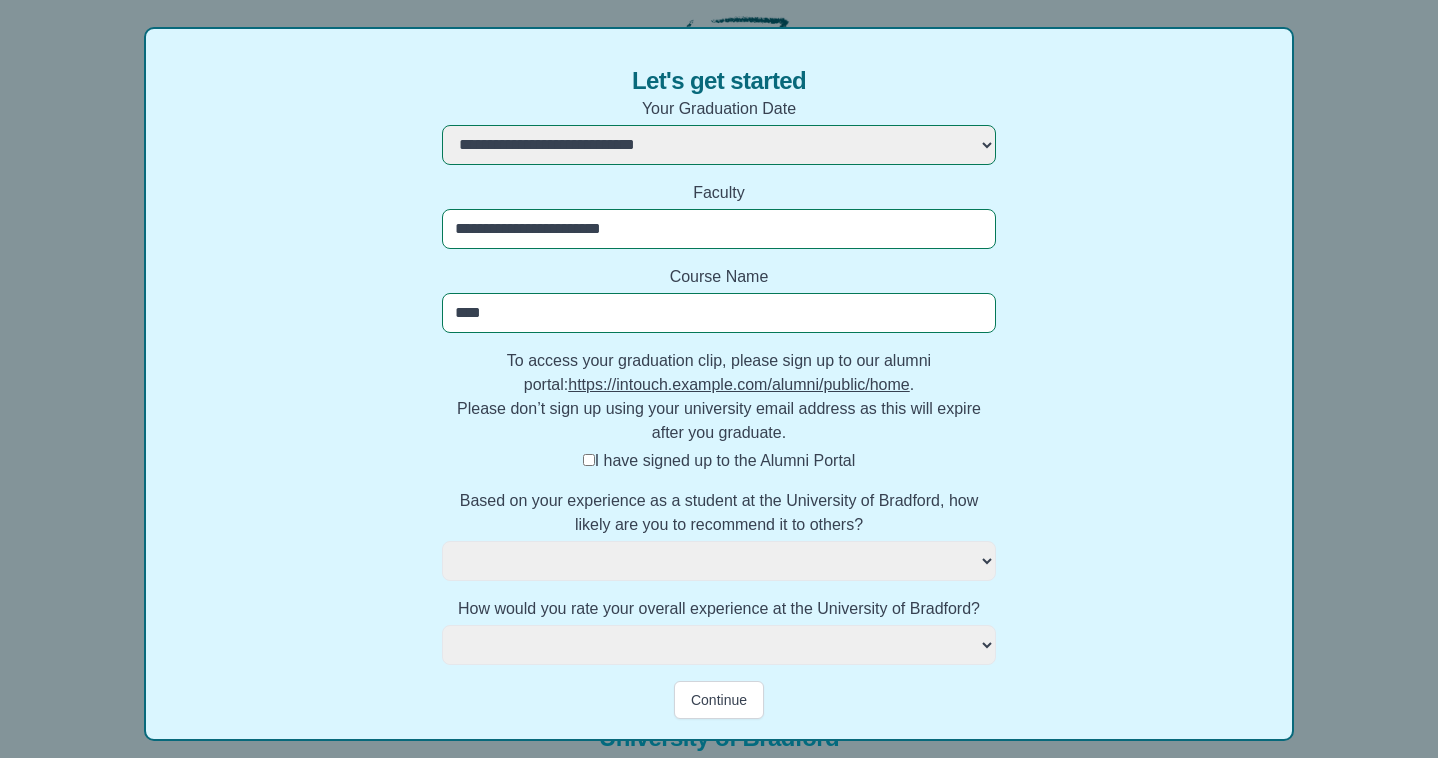 select 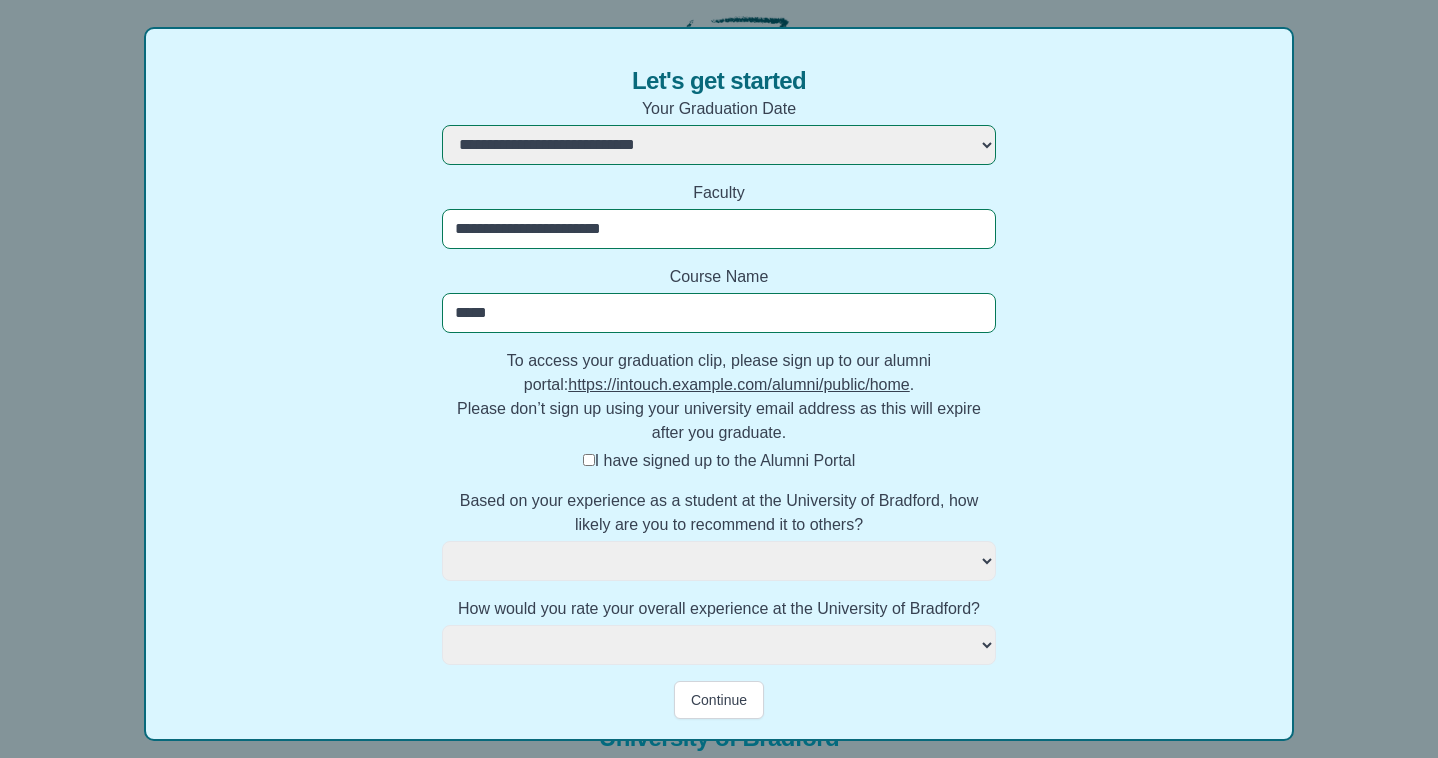 select 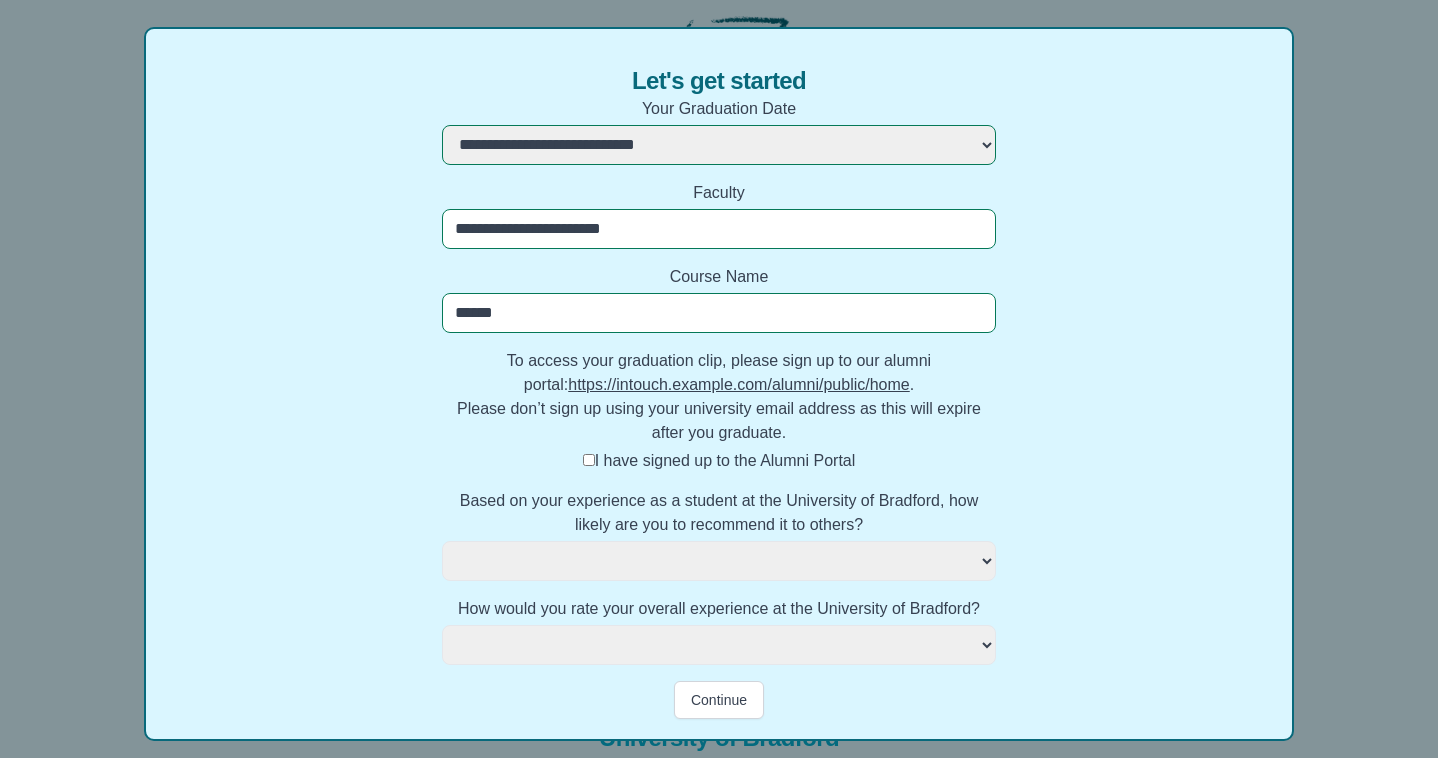 select 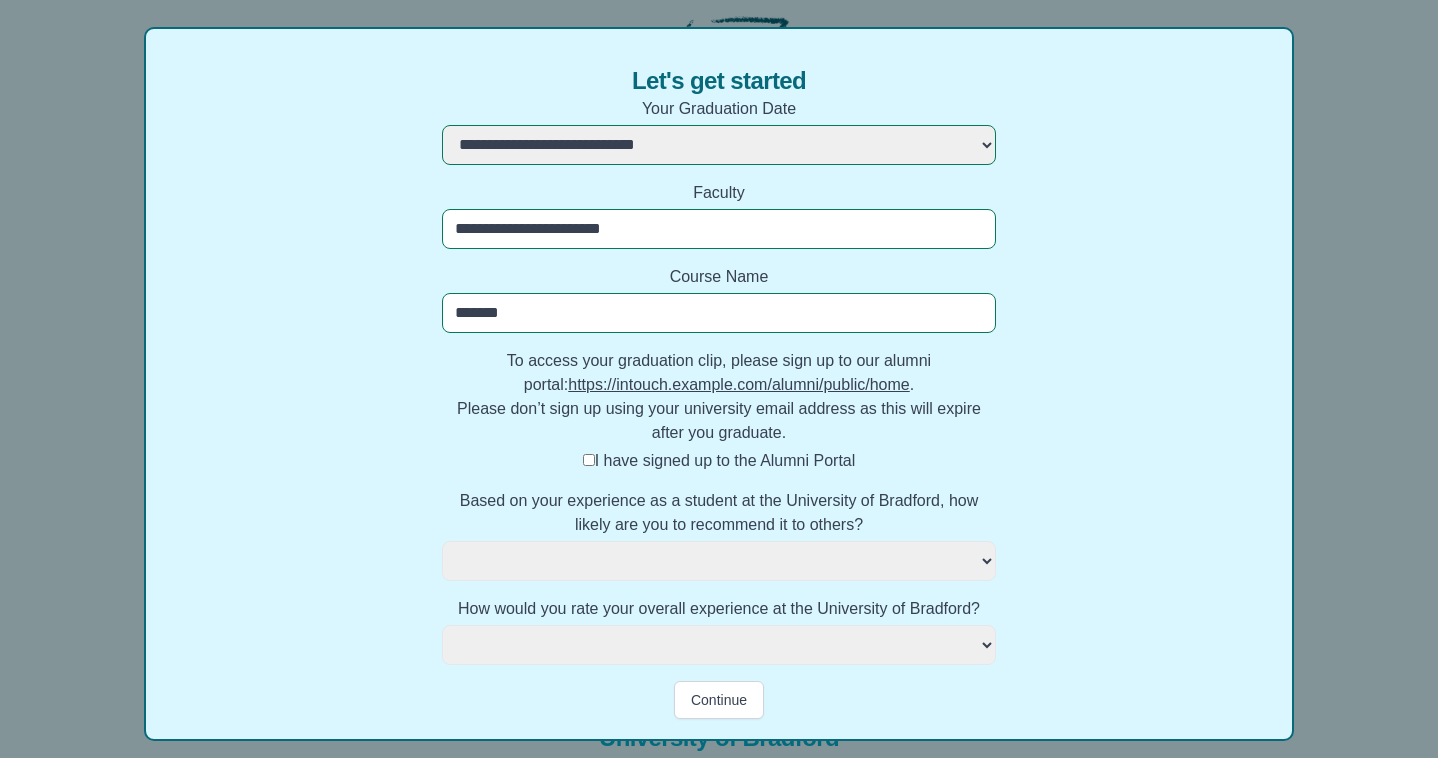 select 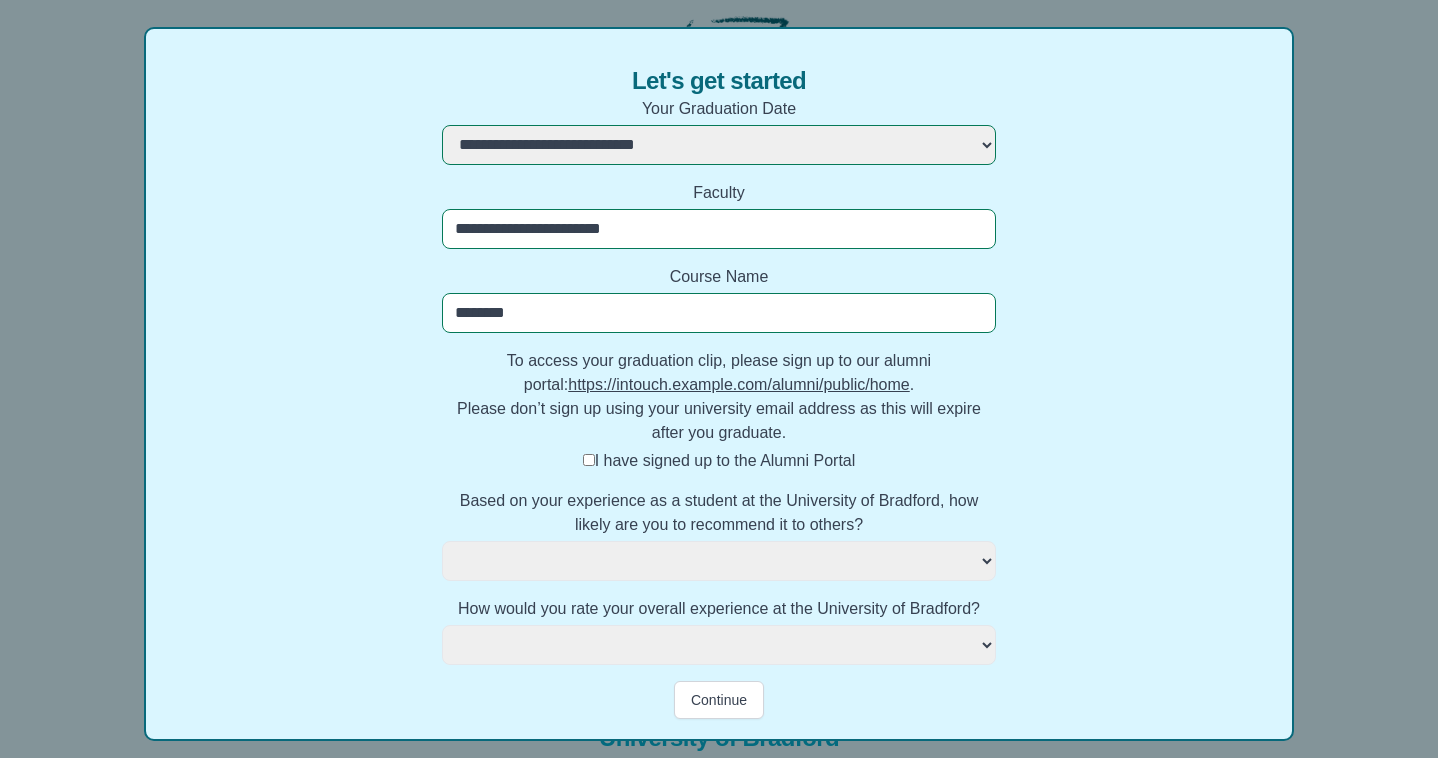 select 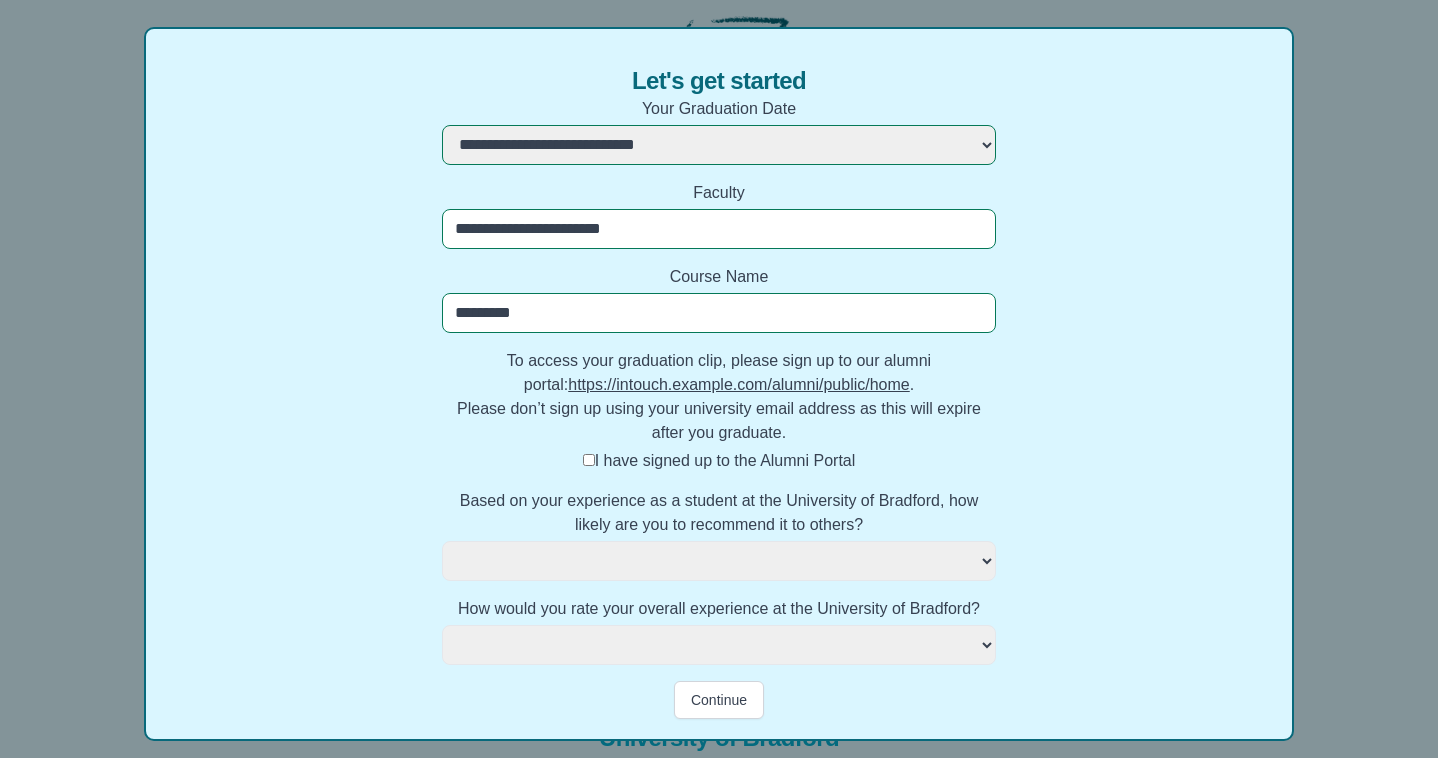 select 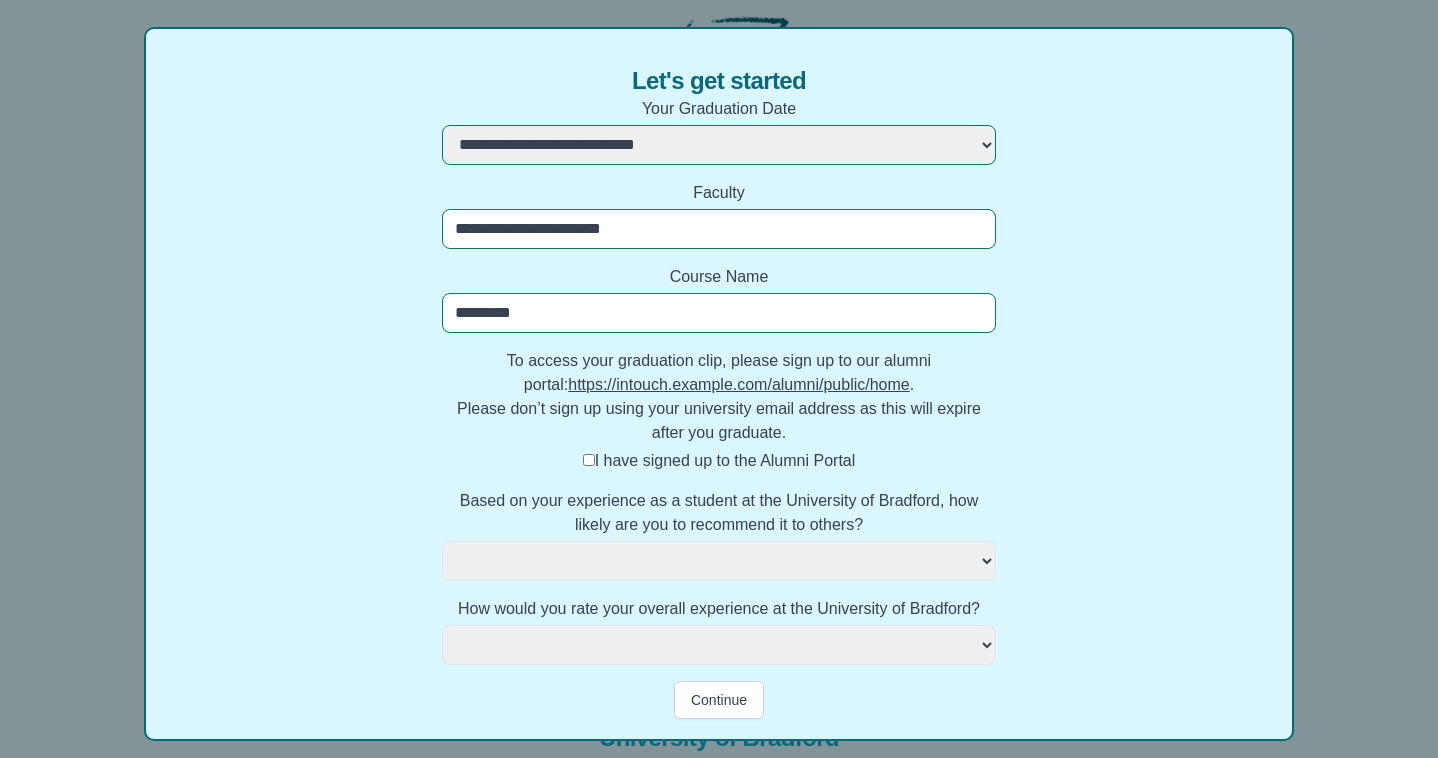 type on "**********" 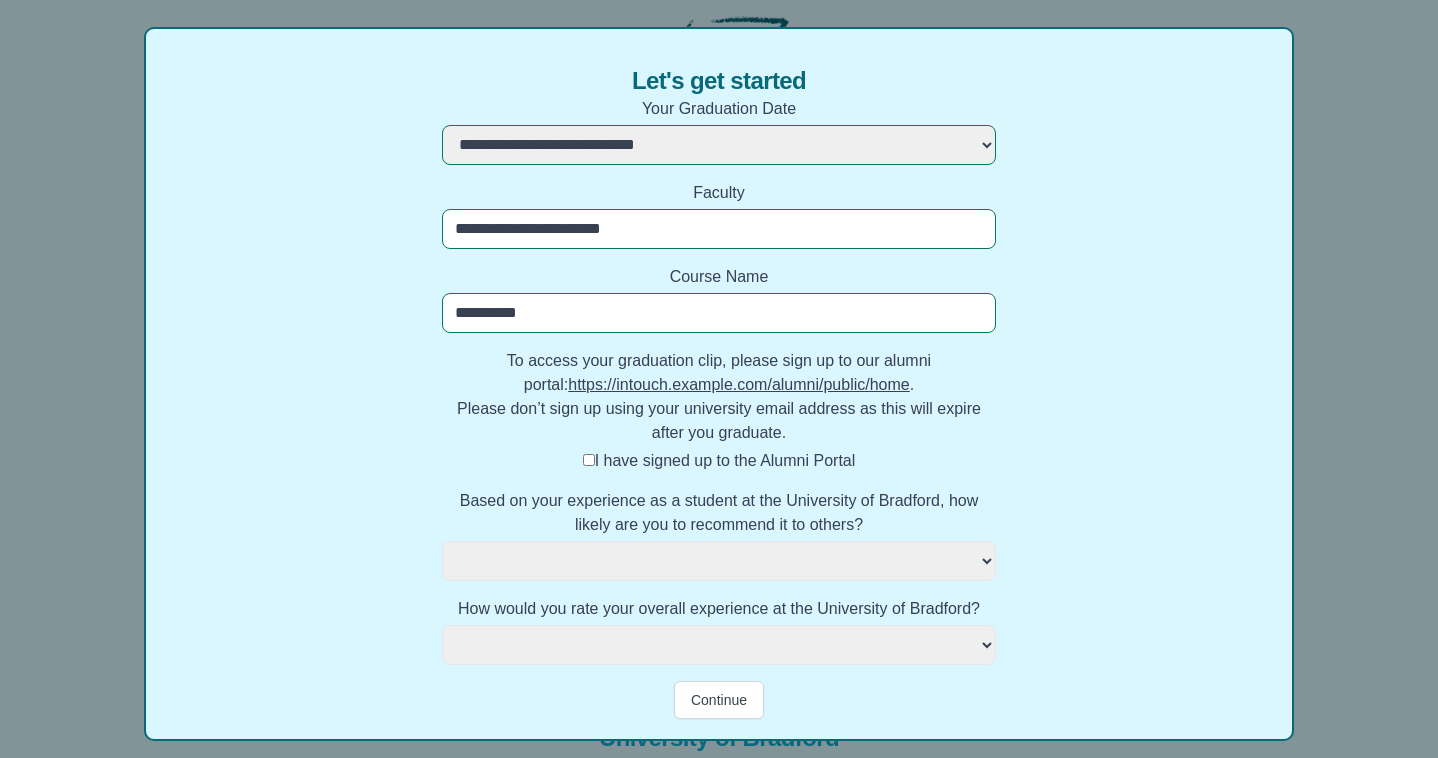 select 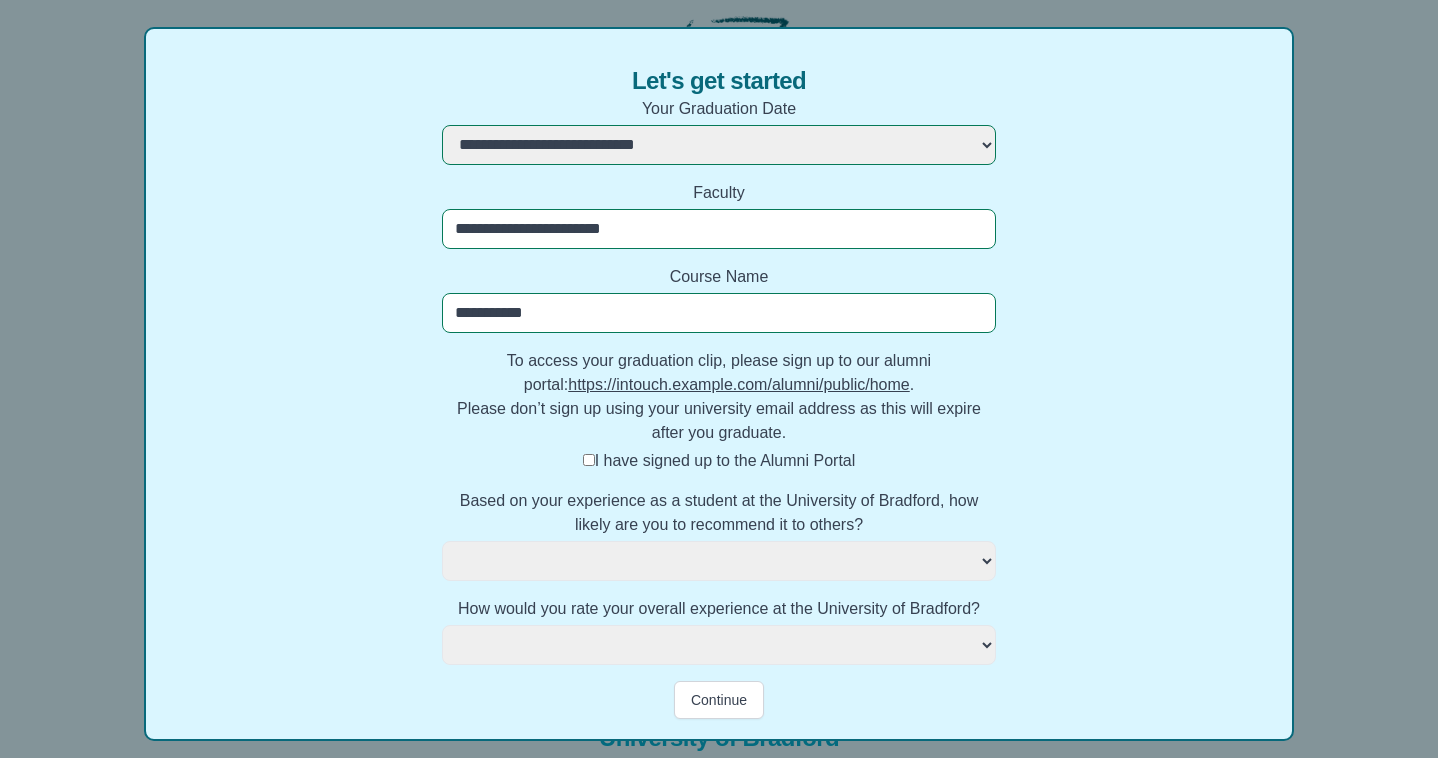 select 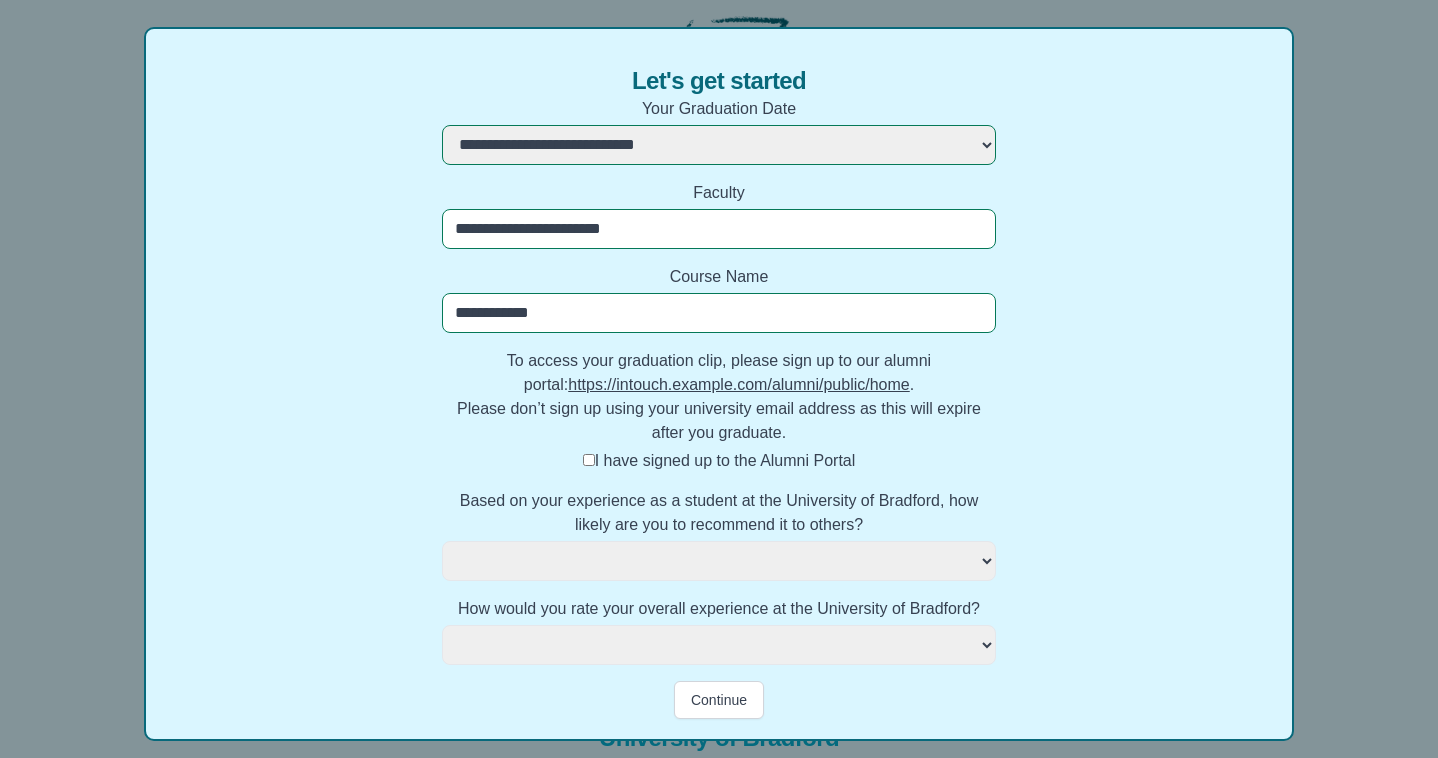 select 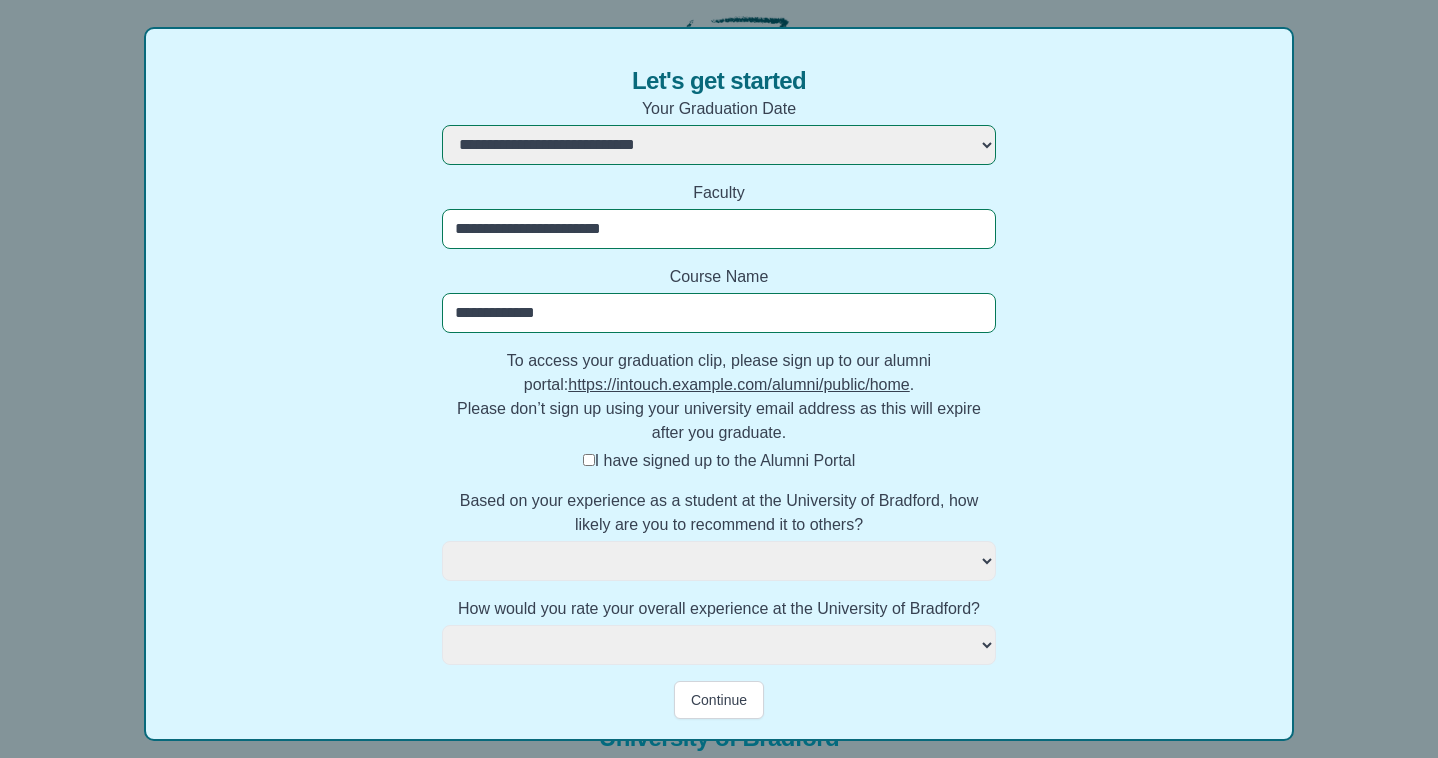 select 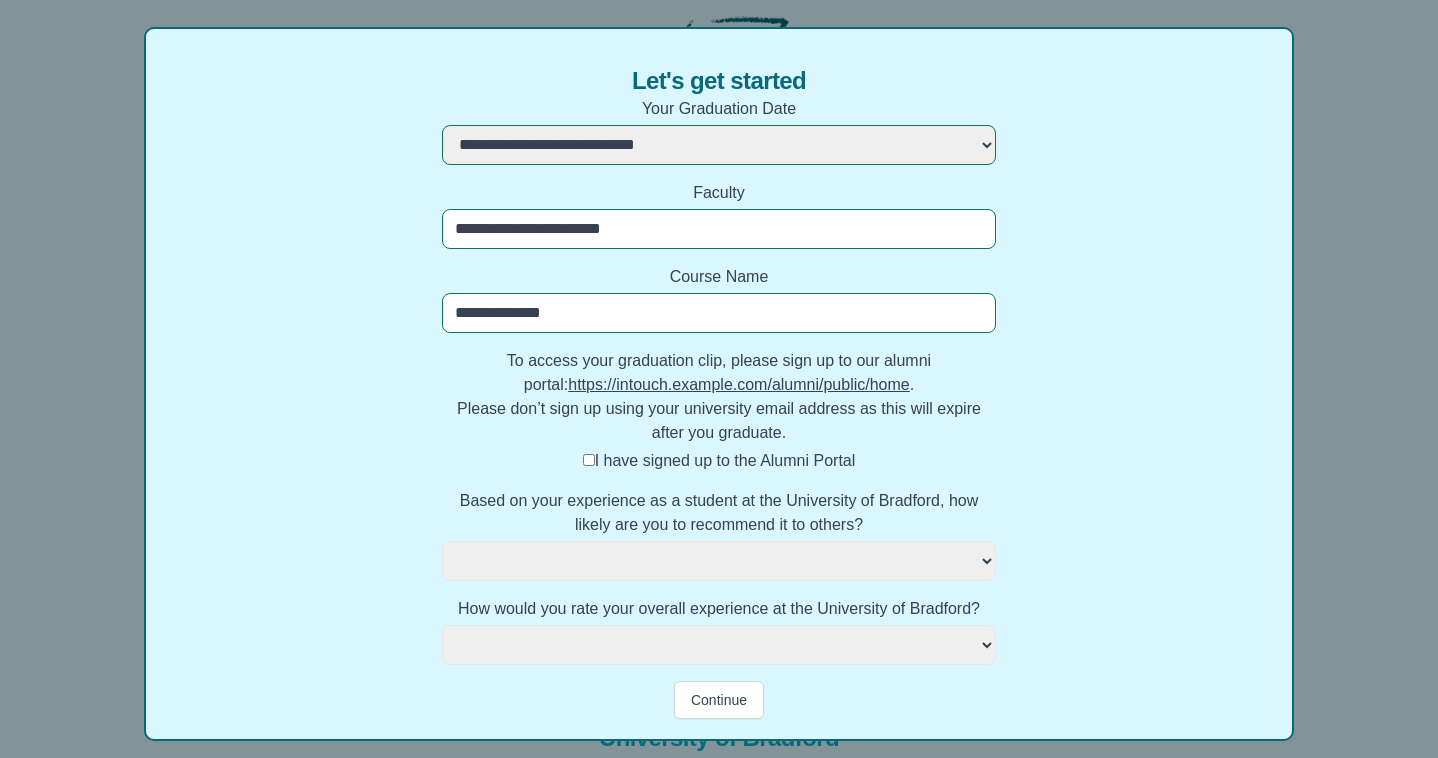 select 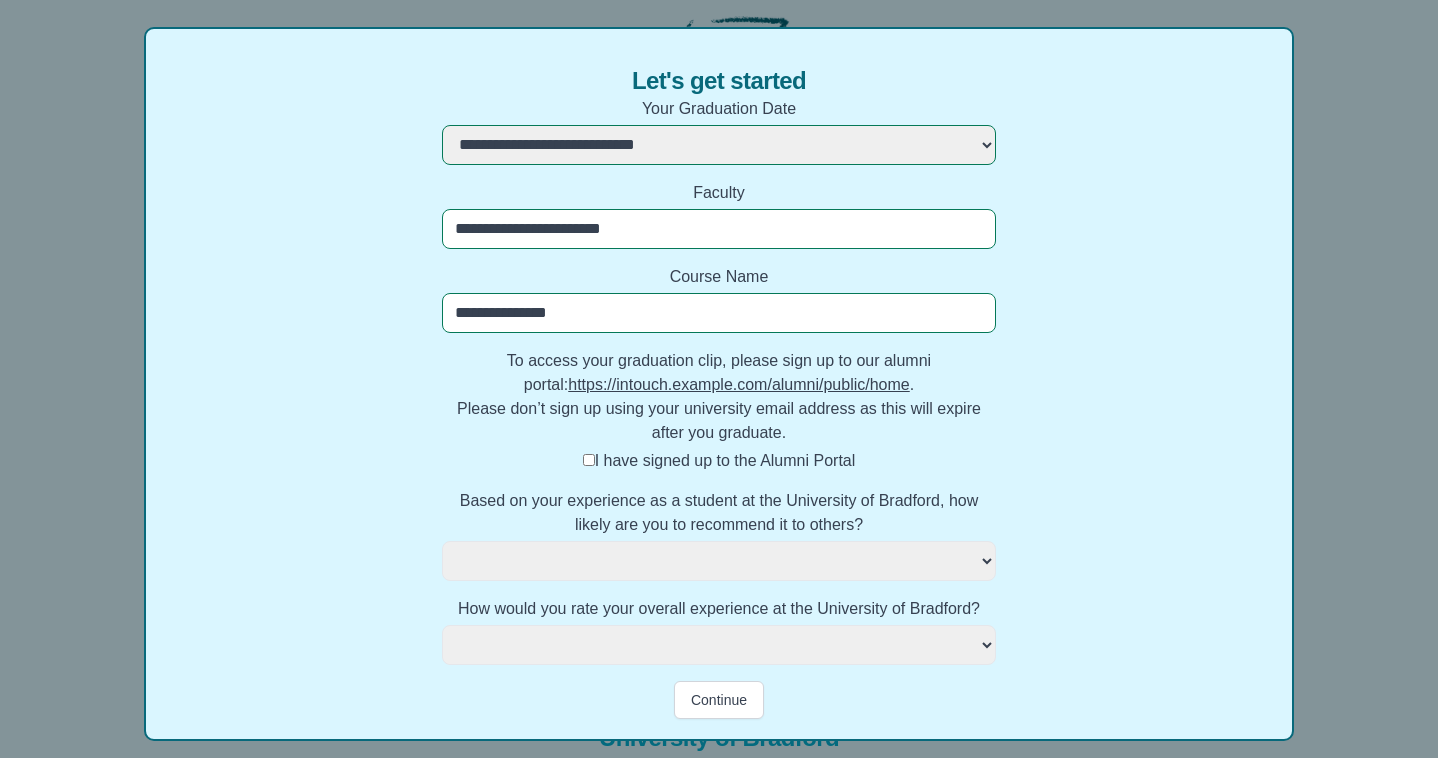 select 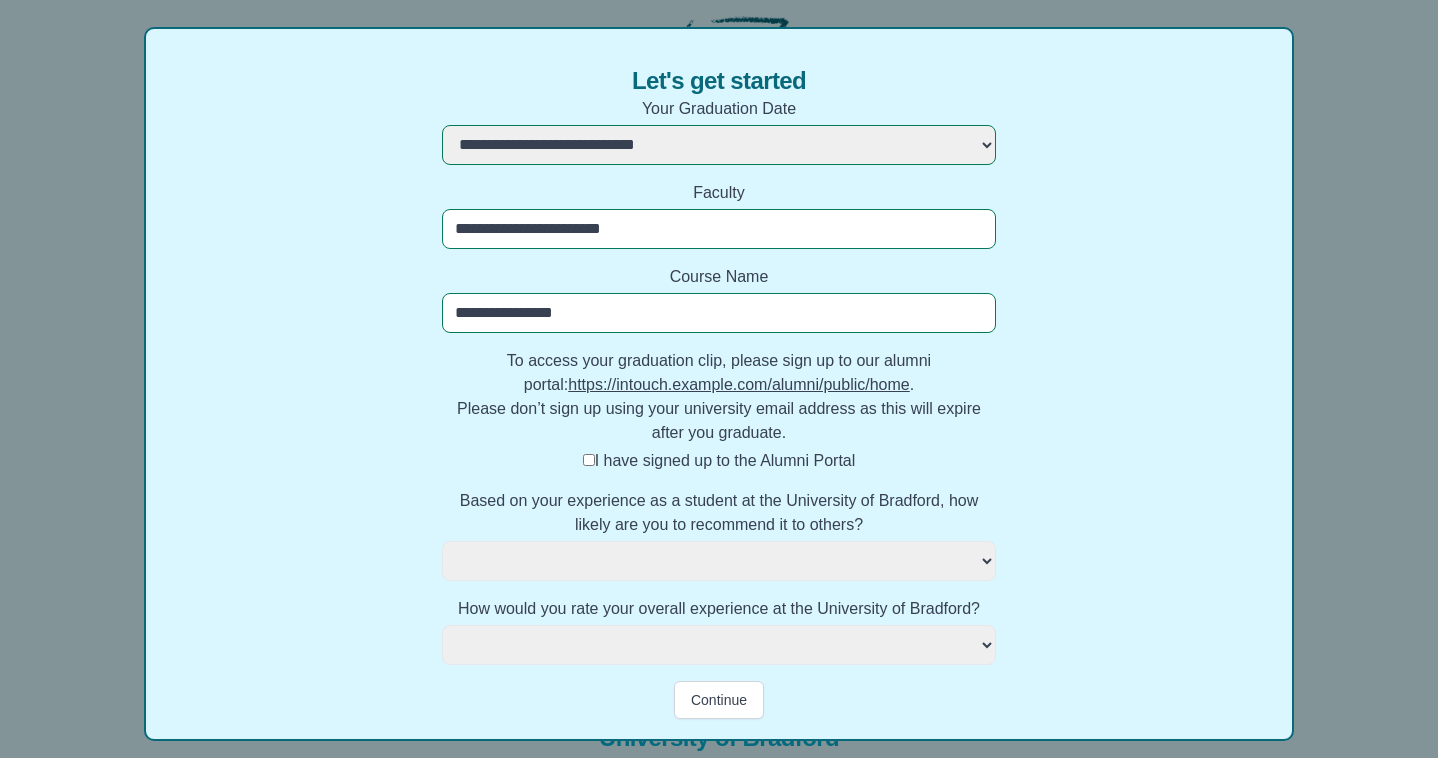 select 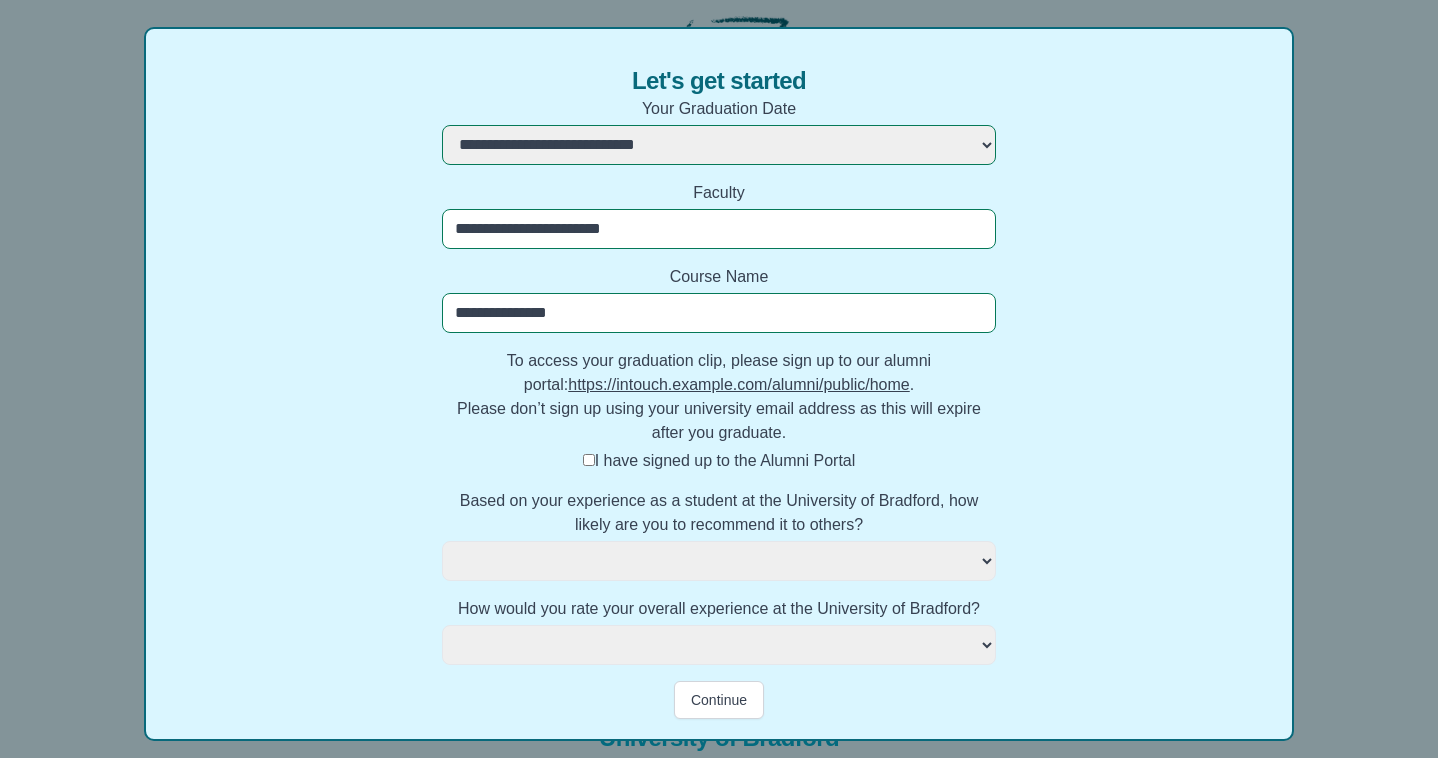 select 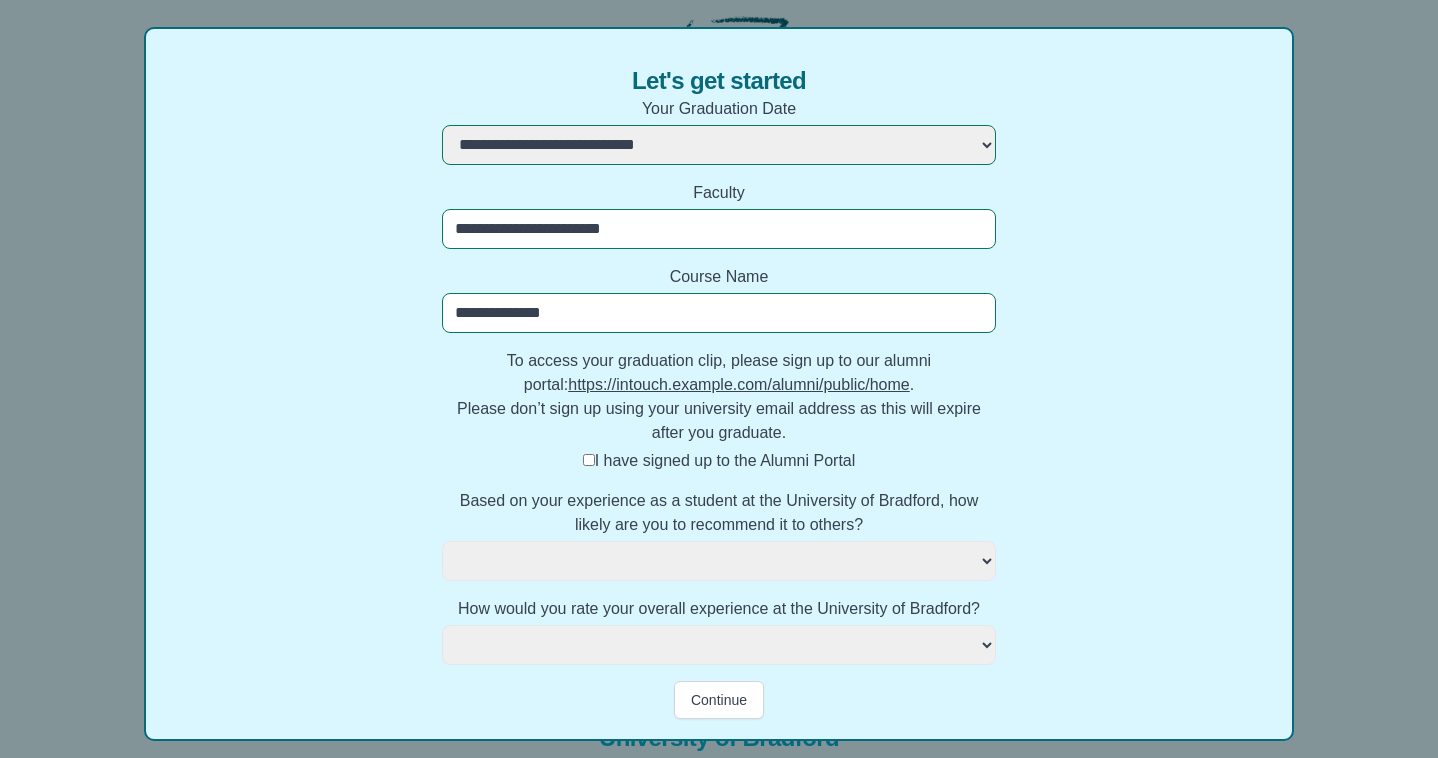 select 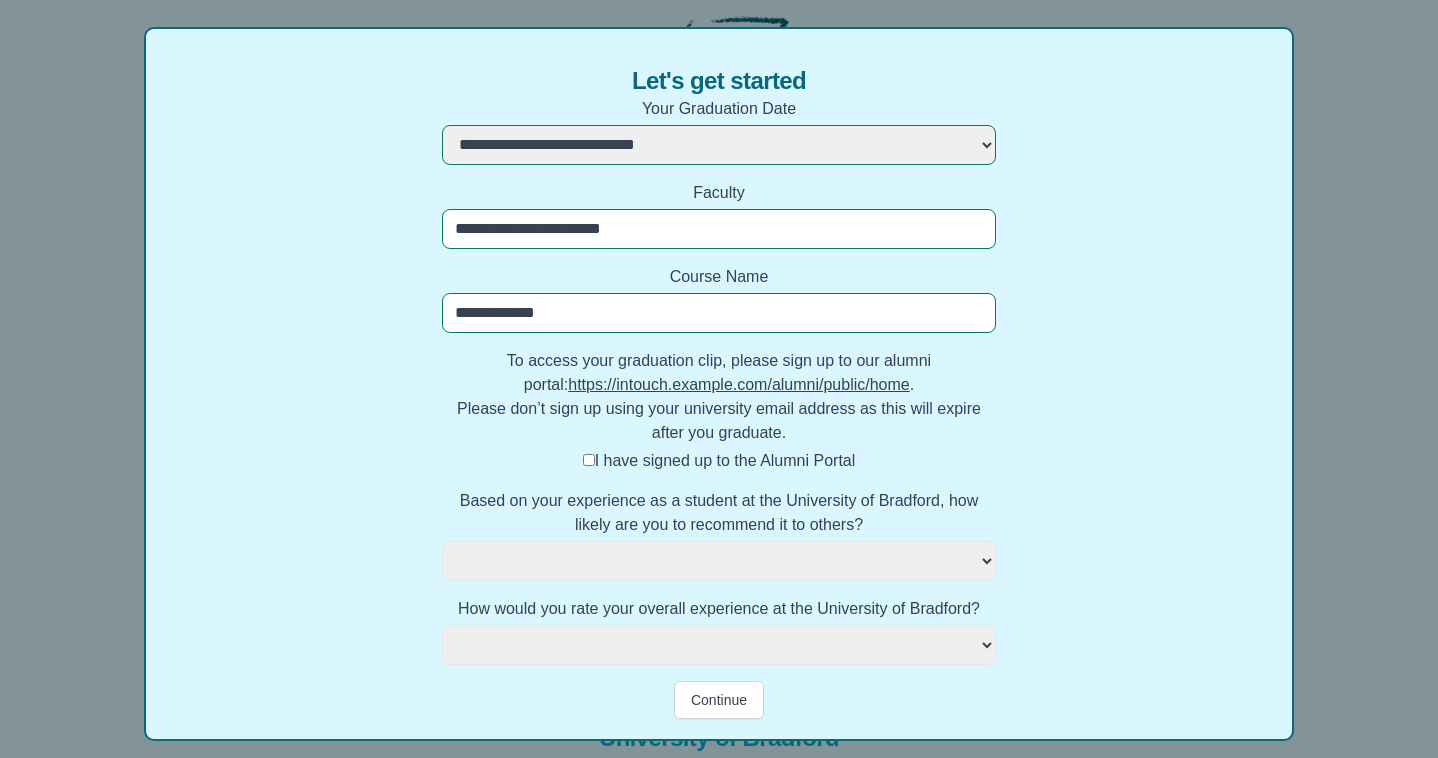 select 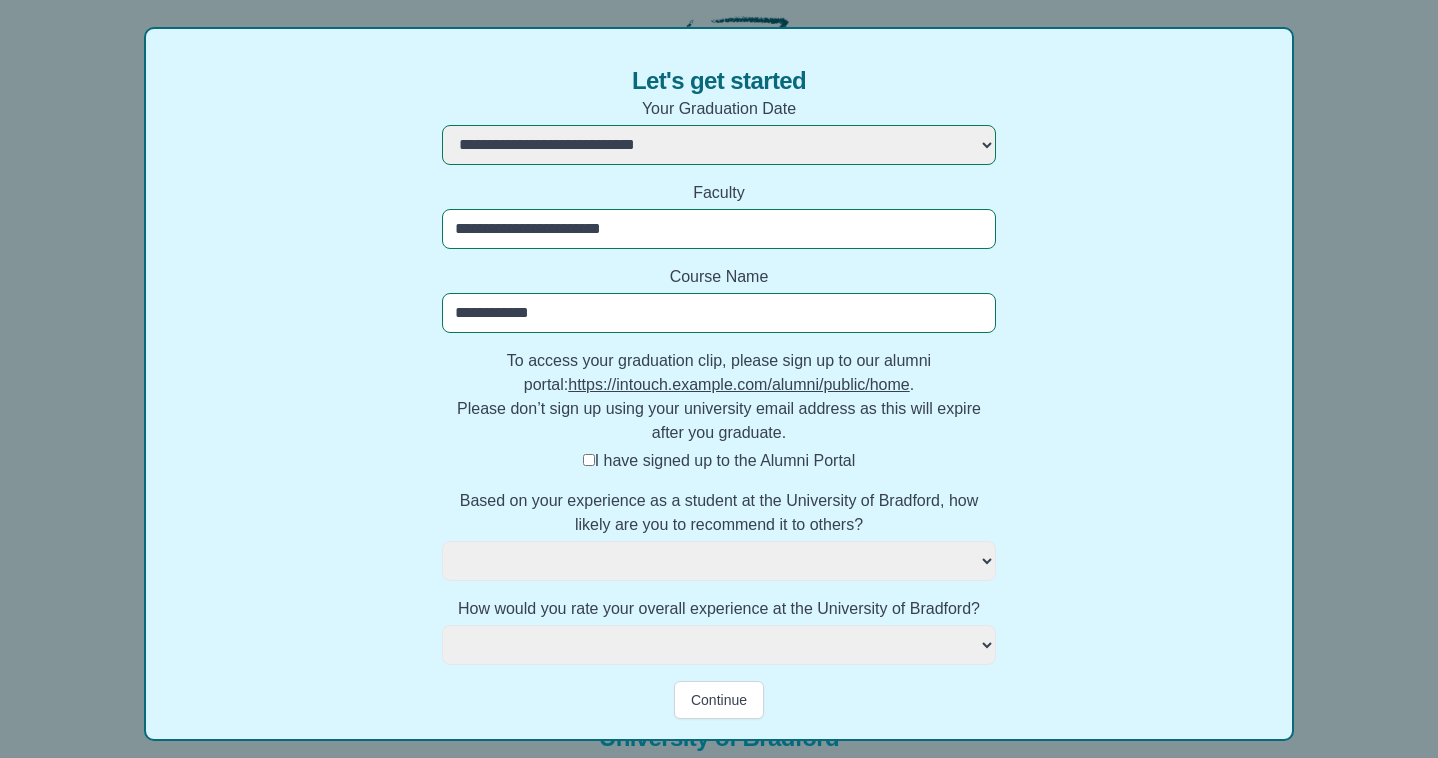 select 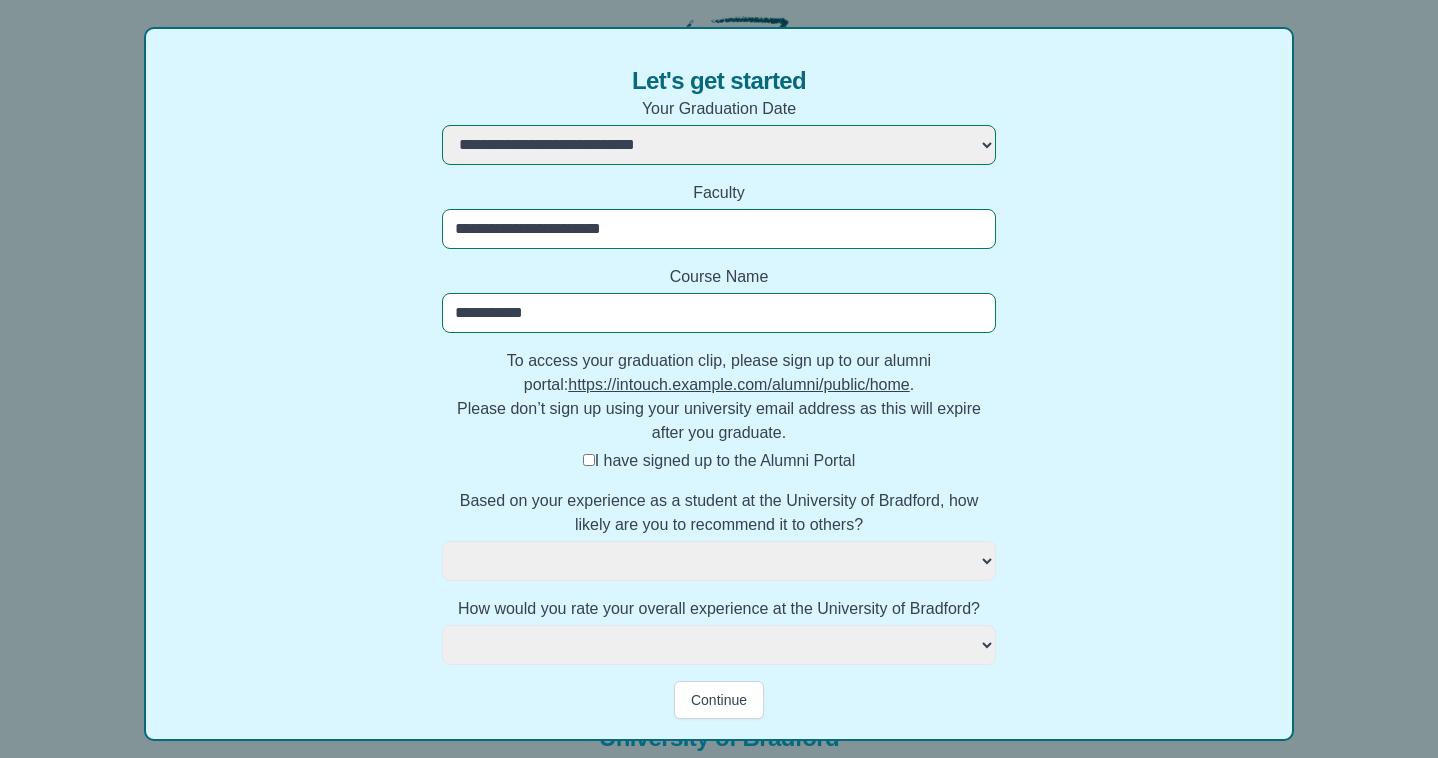 select 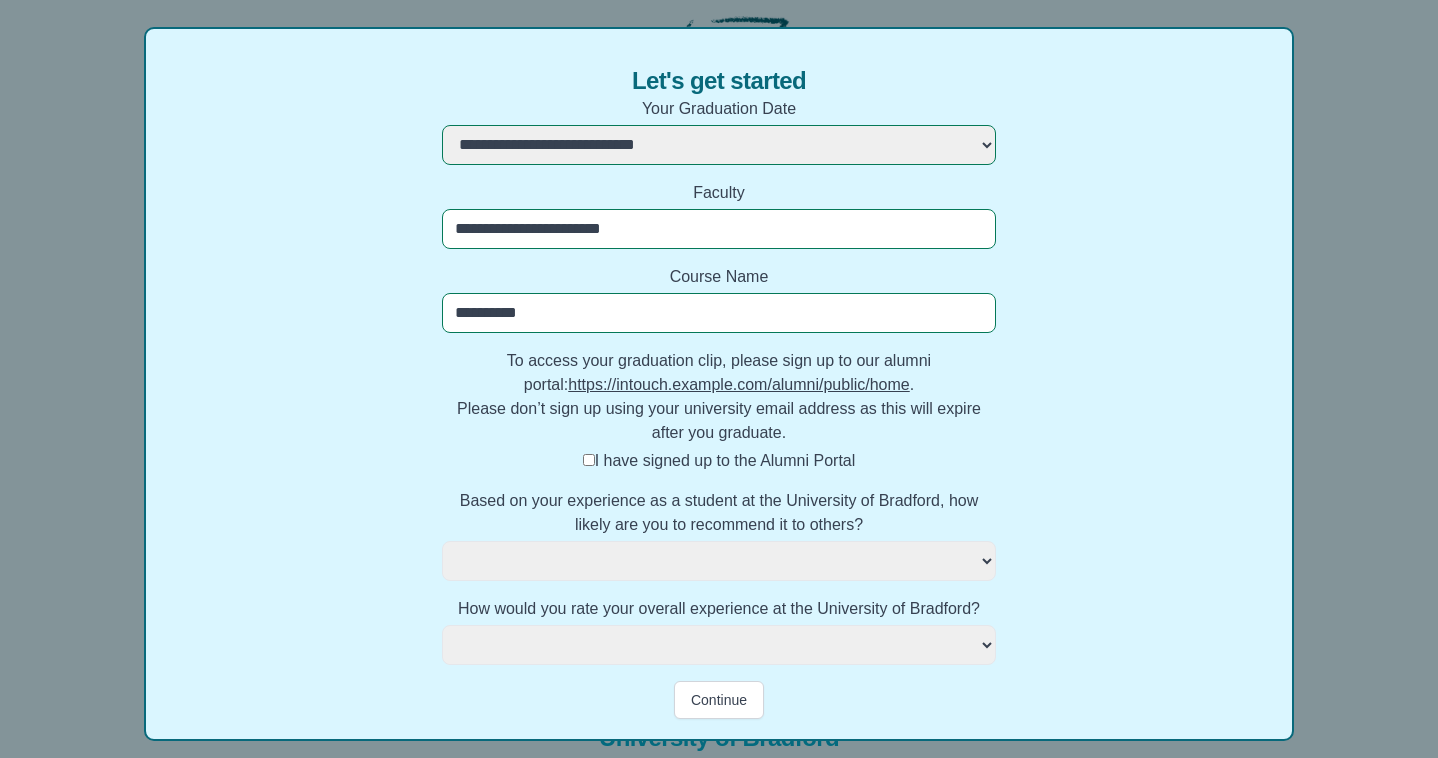select 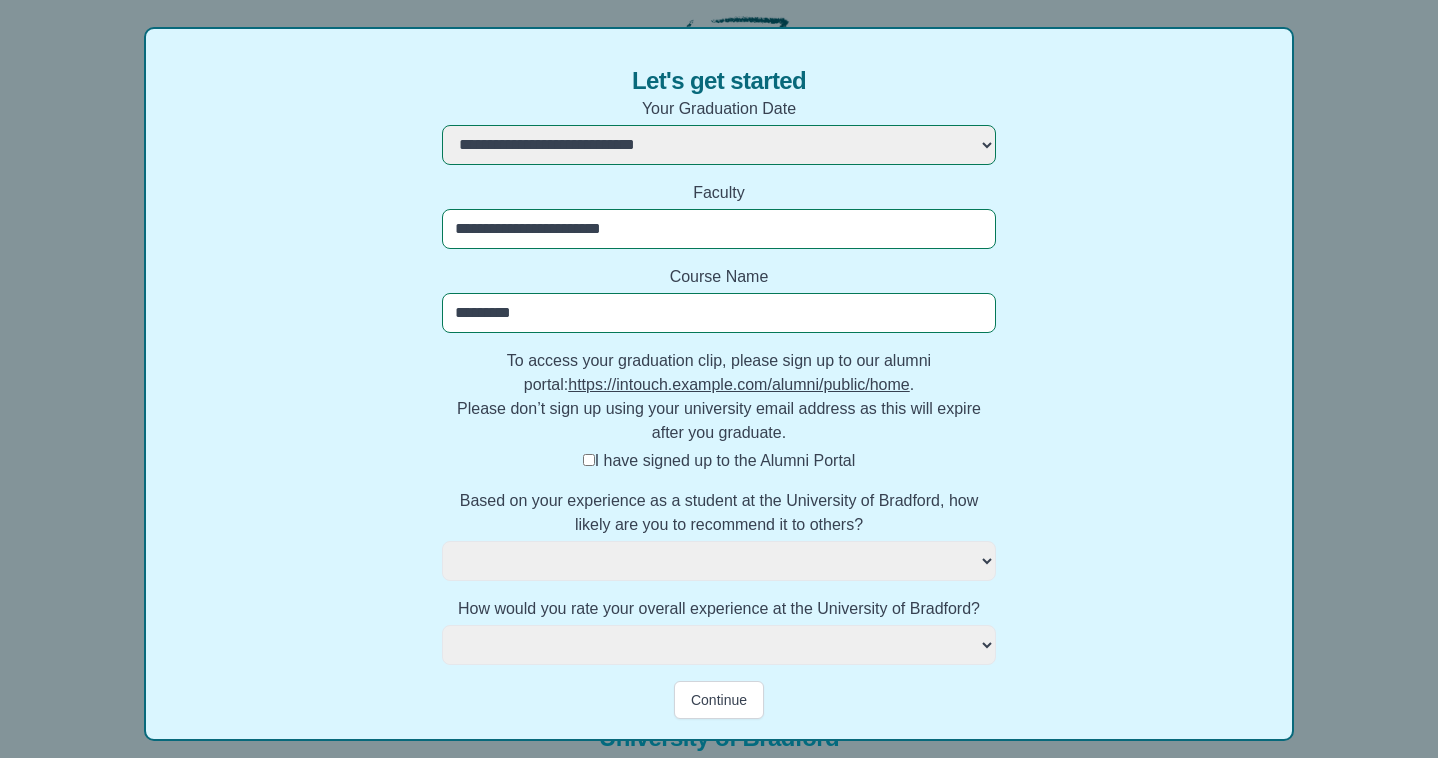 select 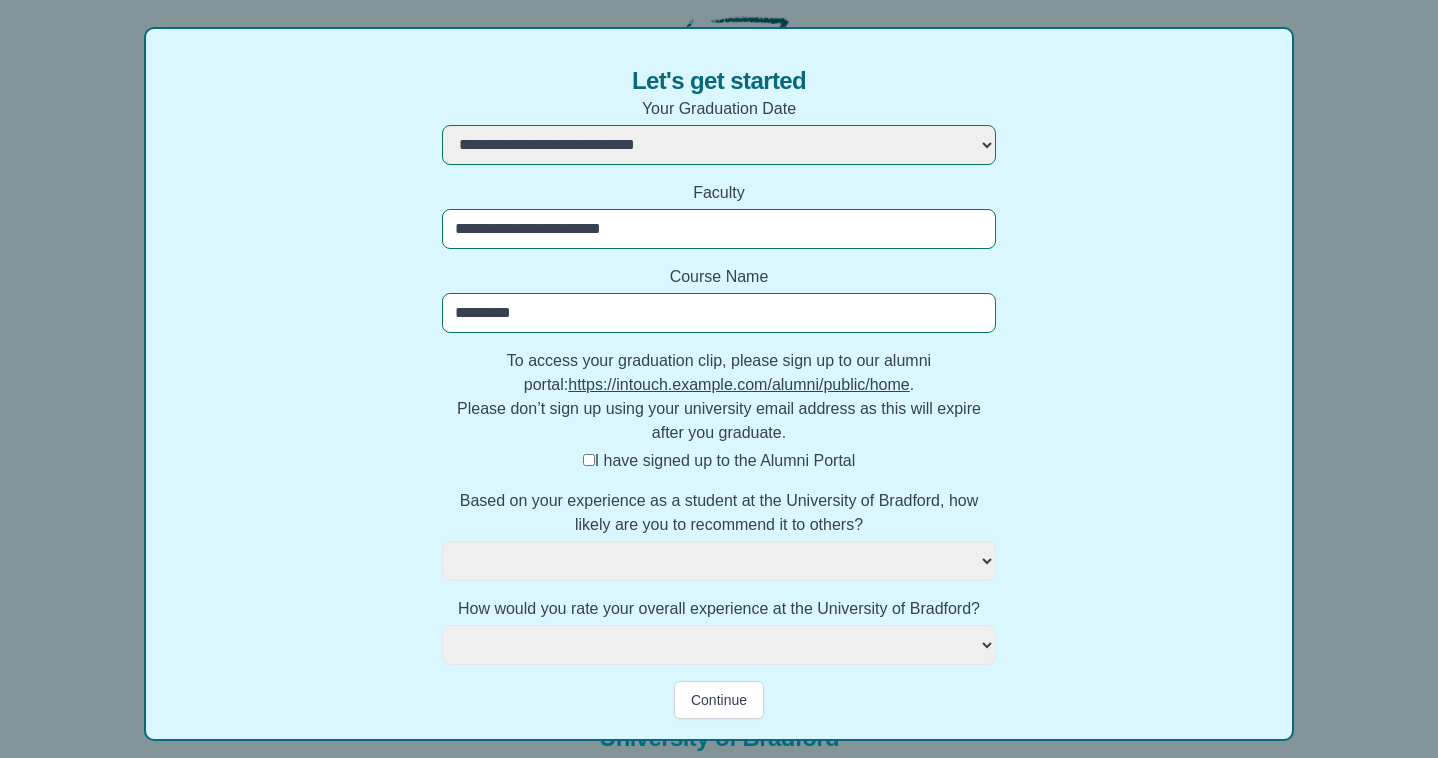 type on "********" 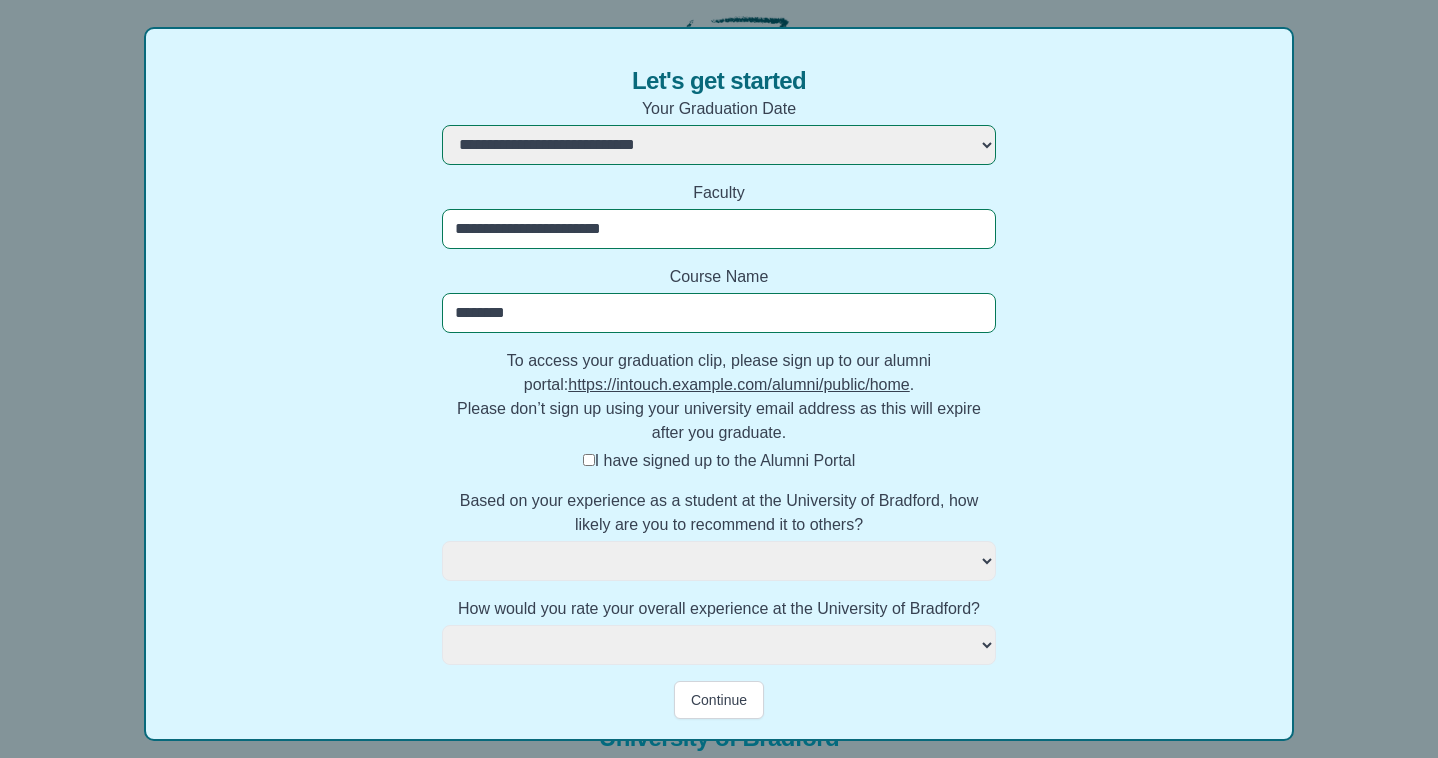 select 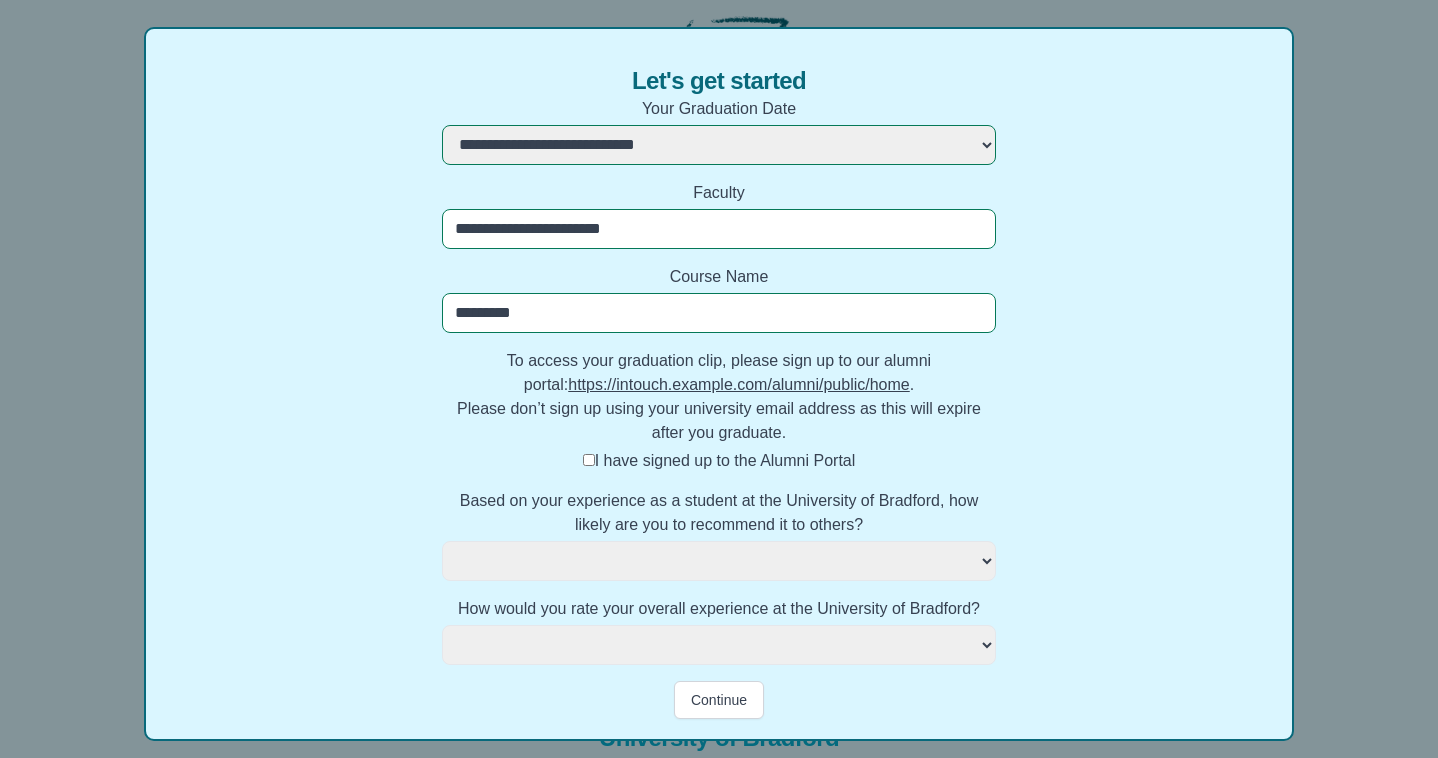 select 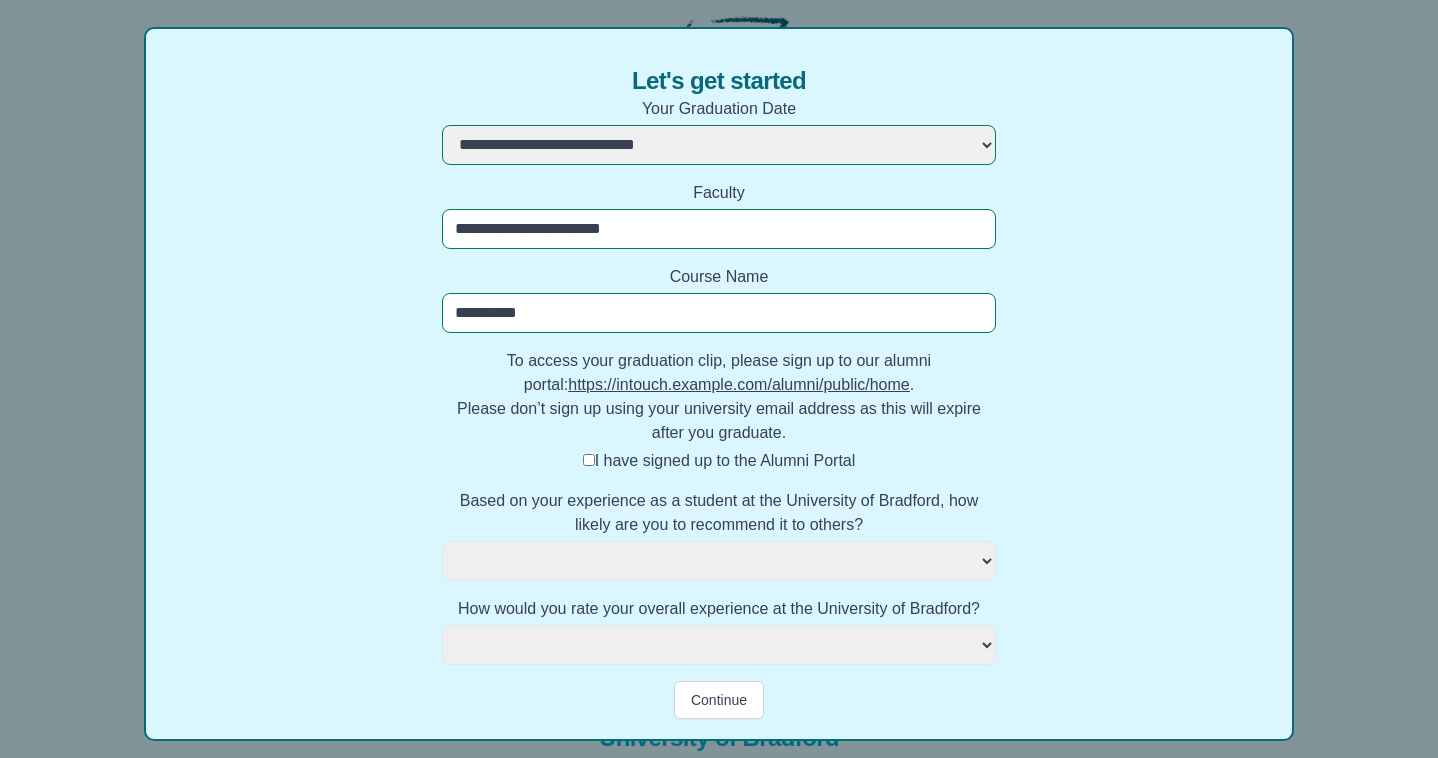 select 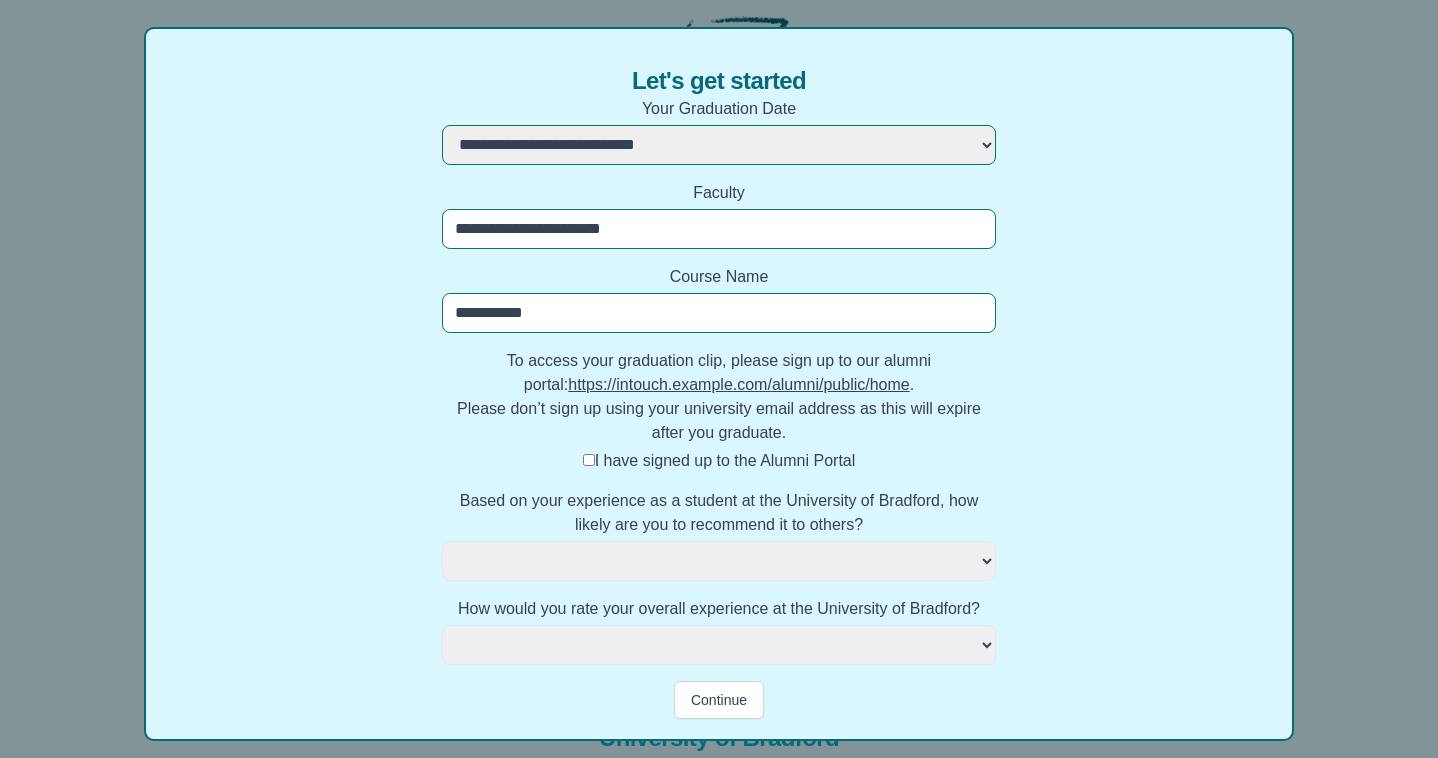 select 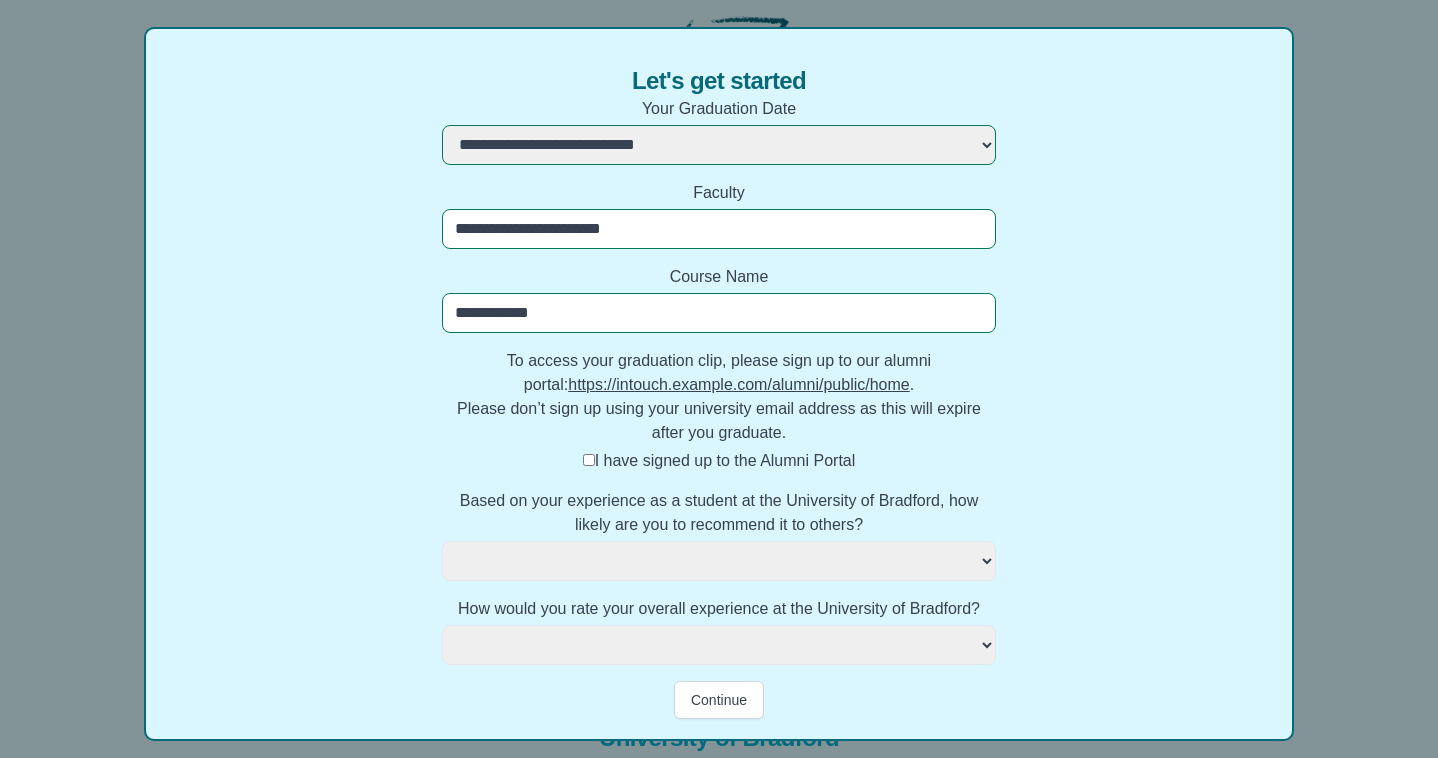 select 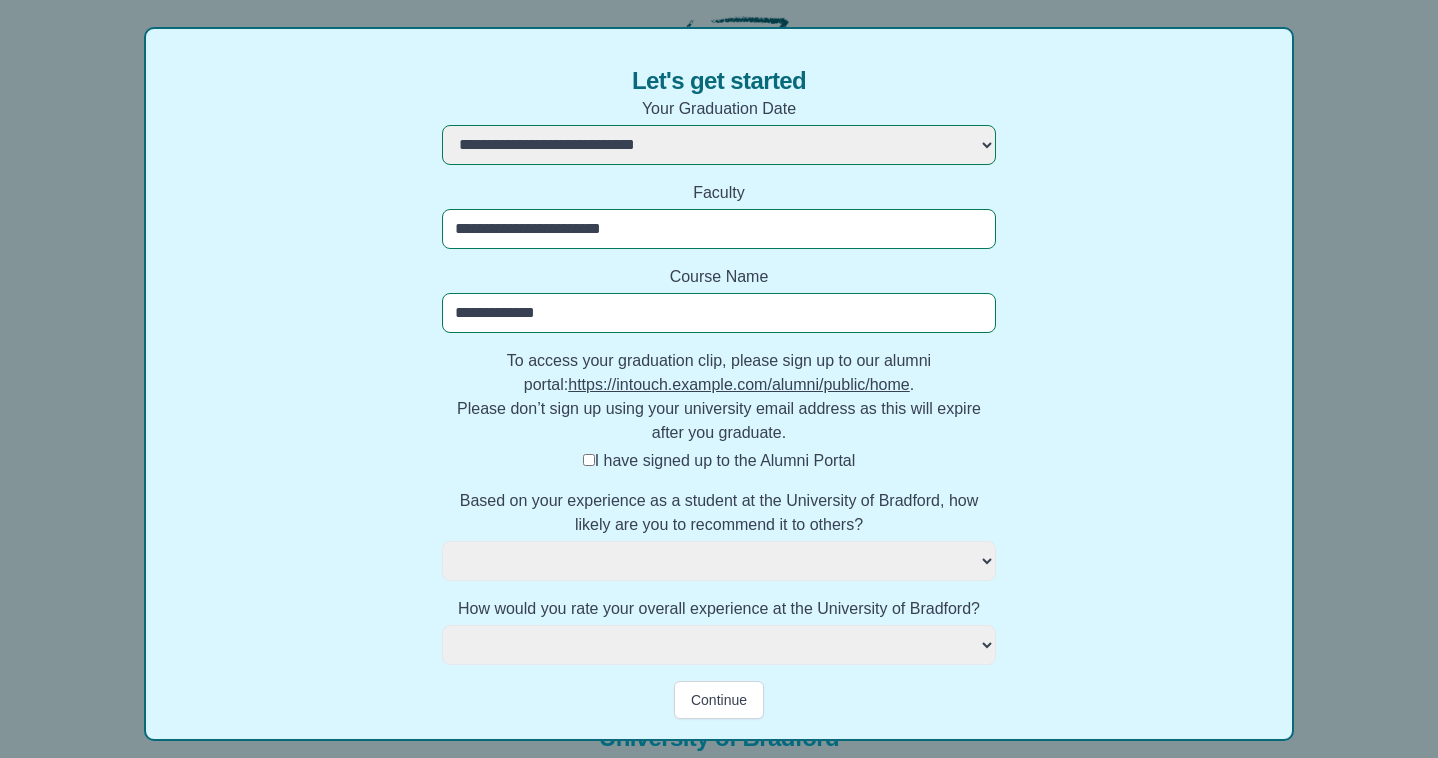 select 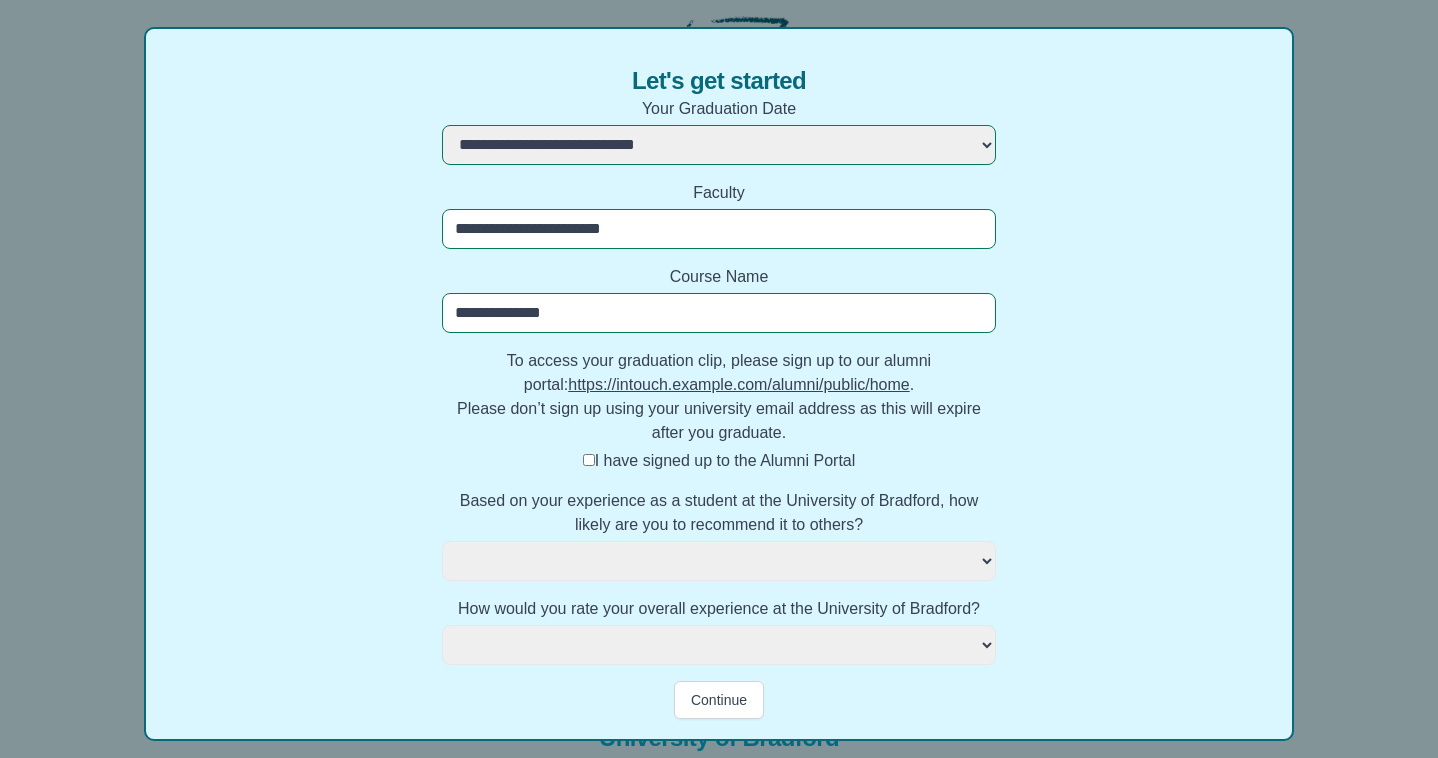 select 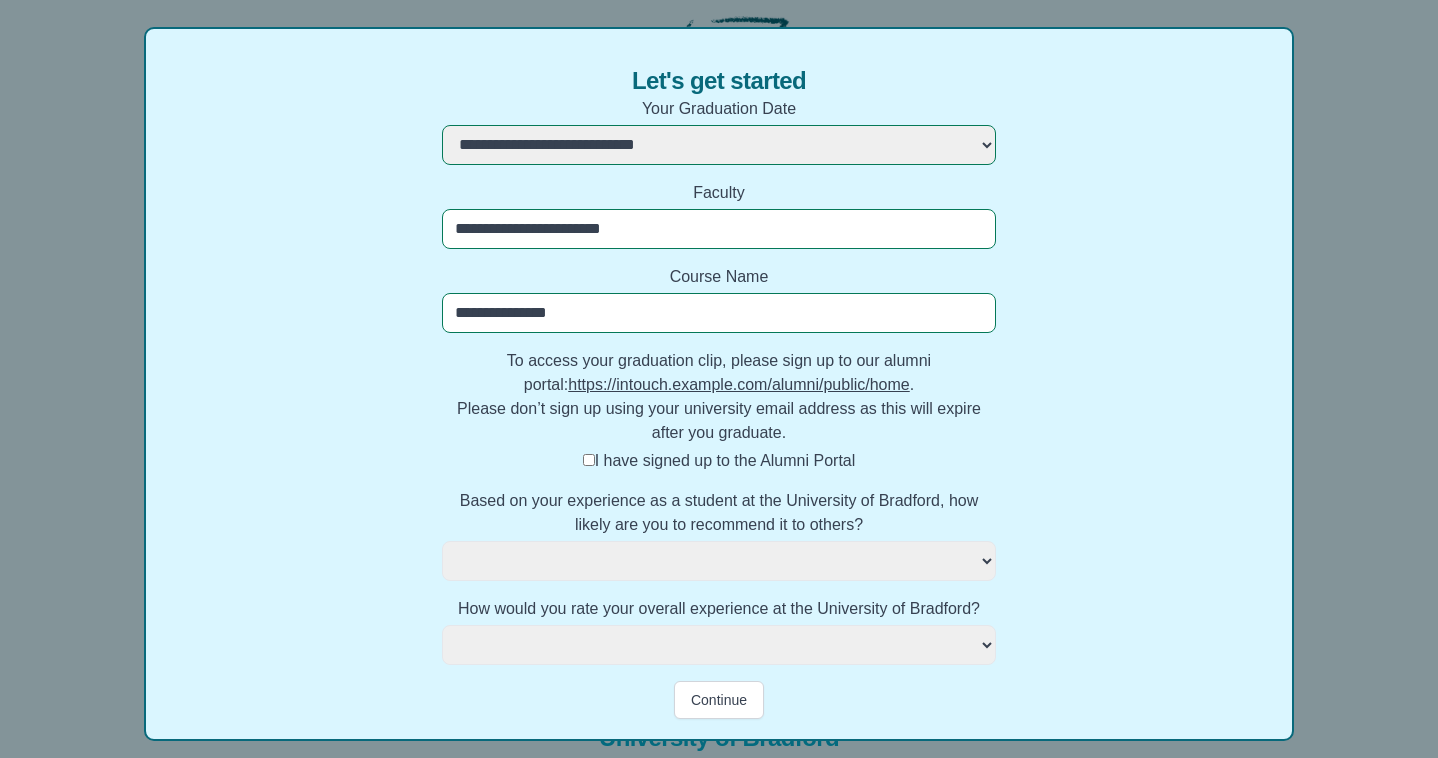 select 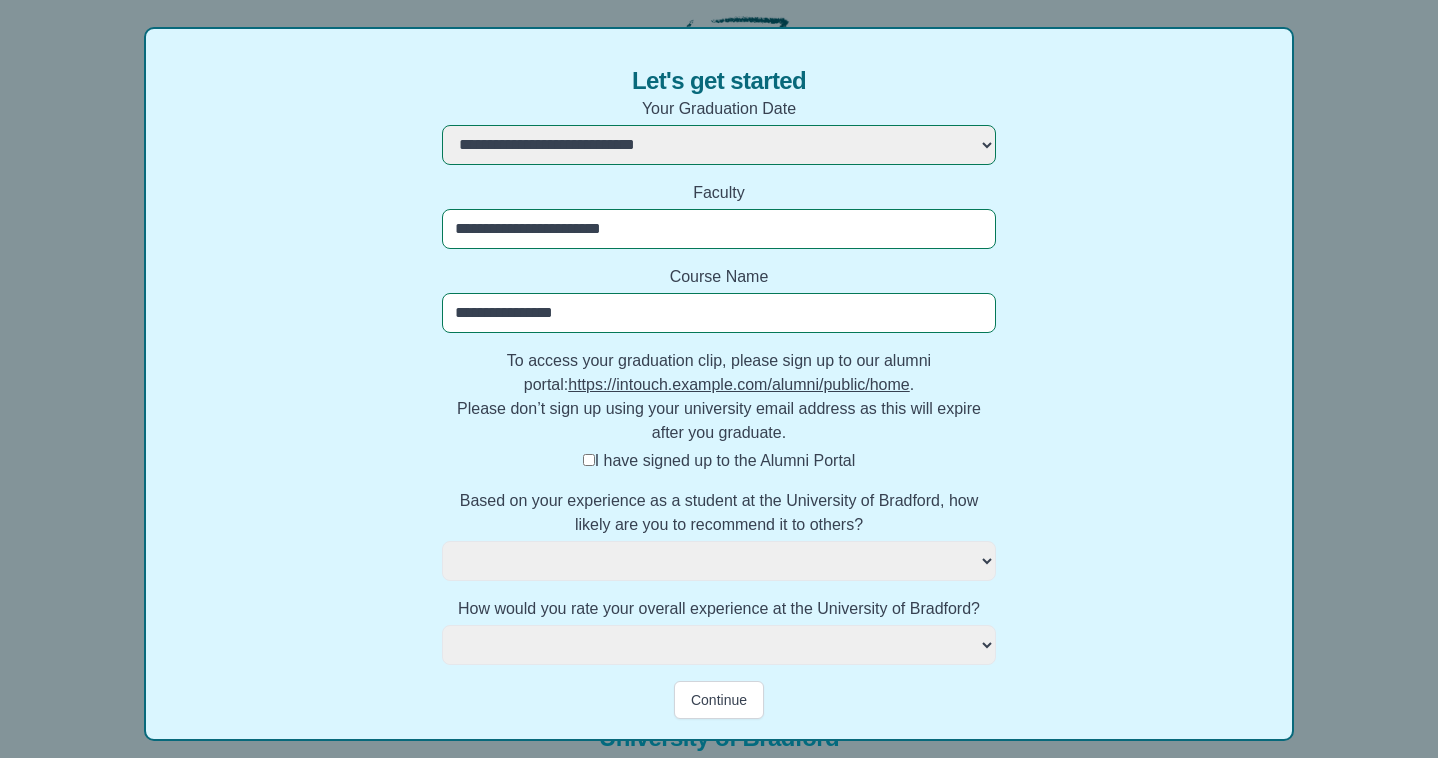 select 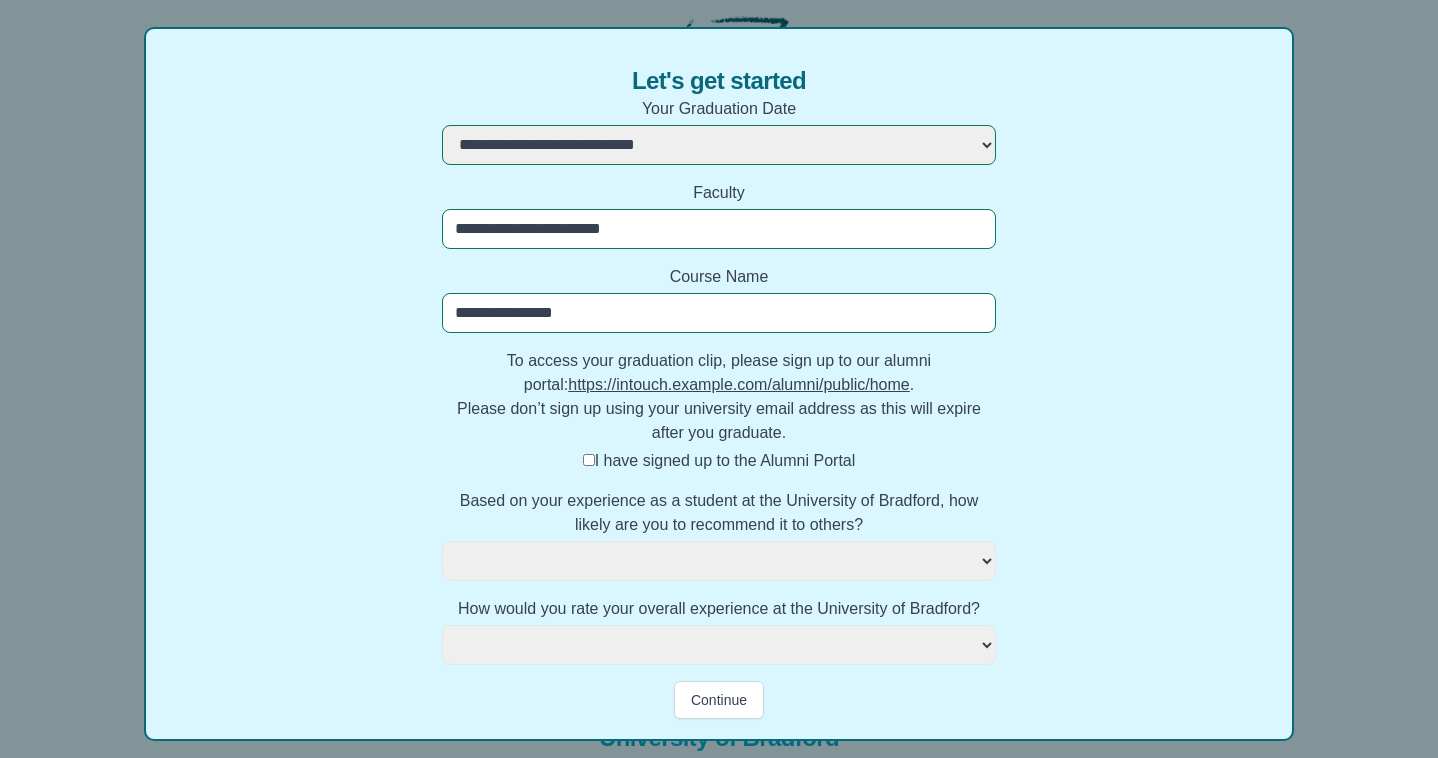 type on "**********" 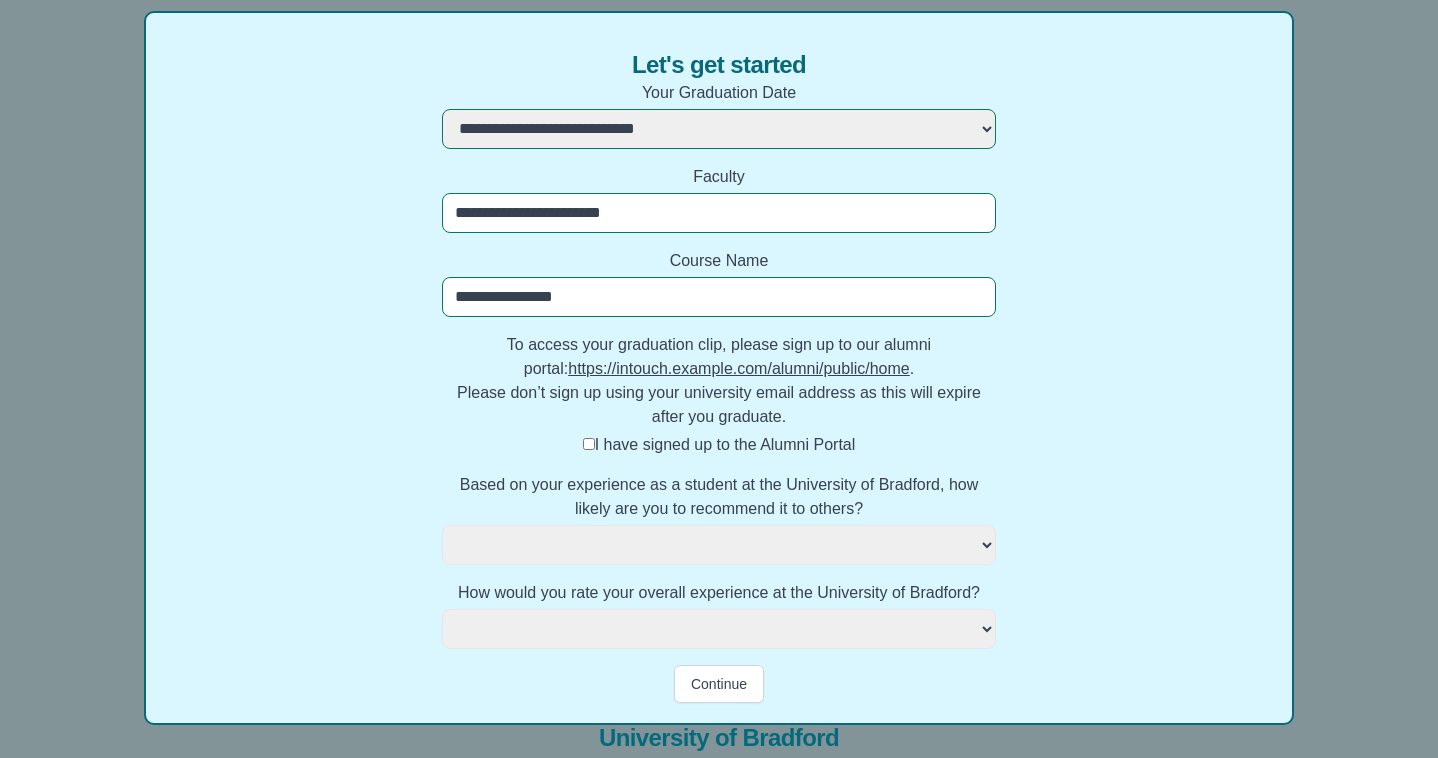 scroll, scrollTop: 206, scrollLeft: 0, axis: vertical 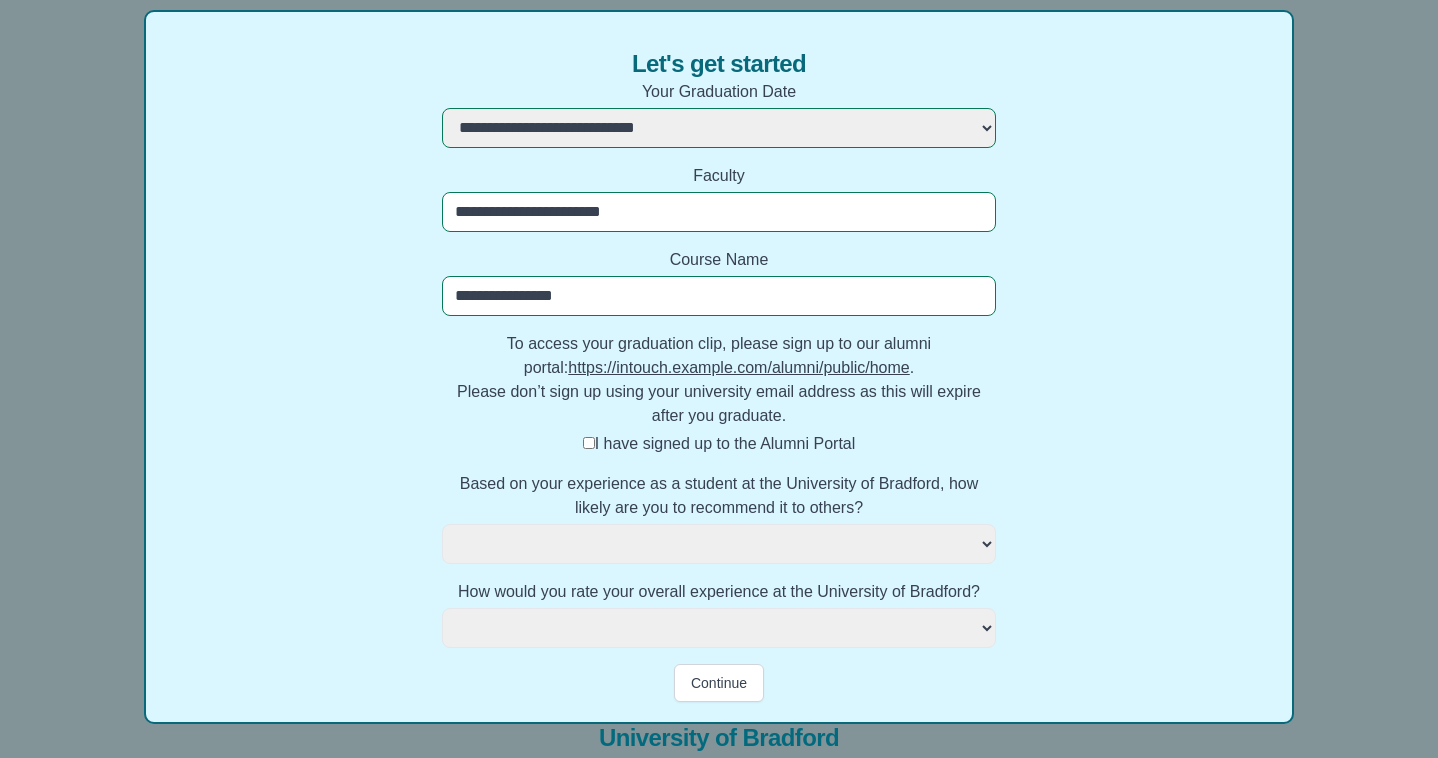 click on "**********" at bounding box center (718, 544) 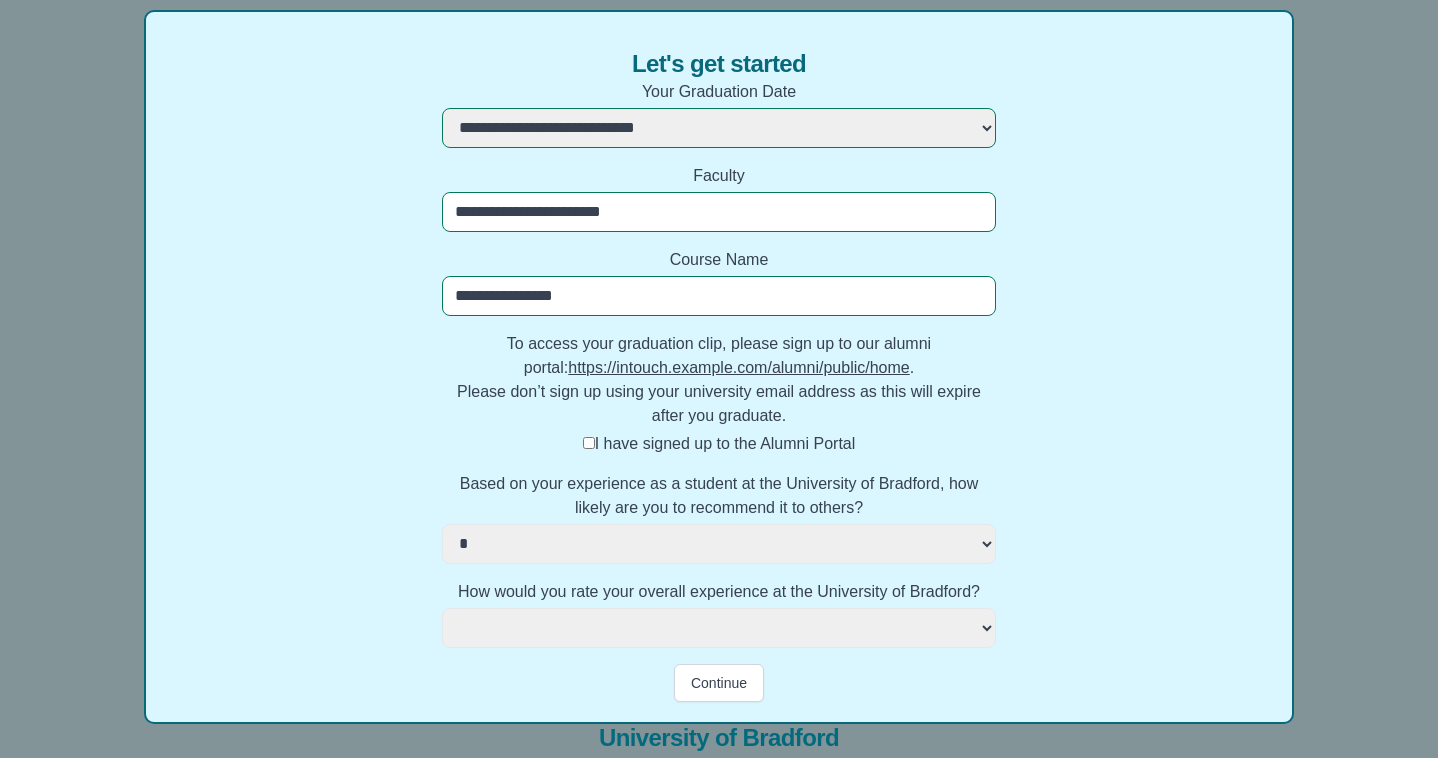click on "**********" at bounding box center [719, 367] 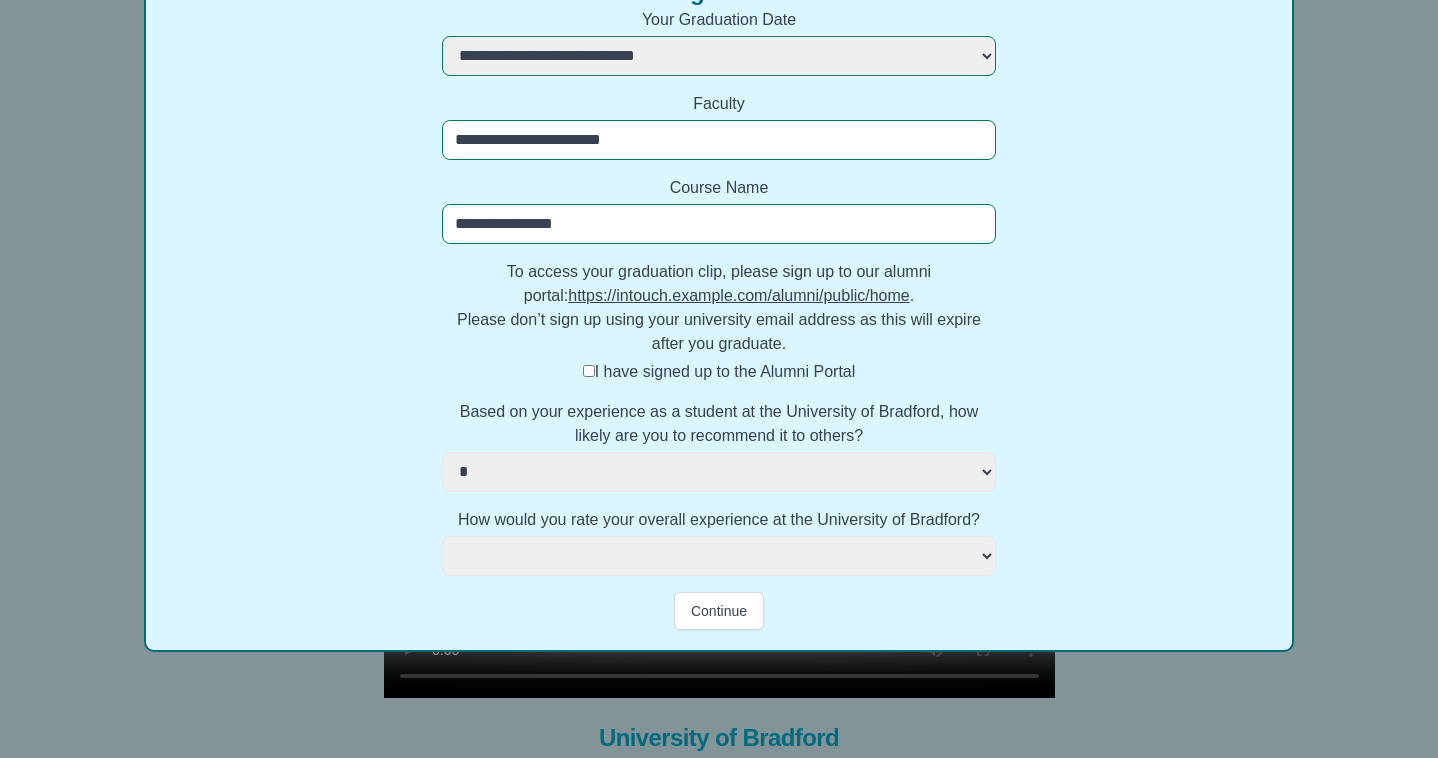 scroll, scrollTop: 280, scrollLeft: 0, axis: vertical 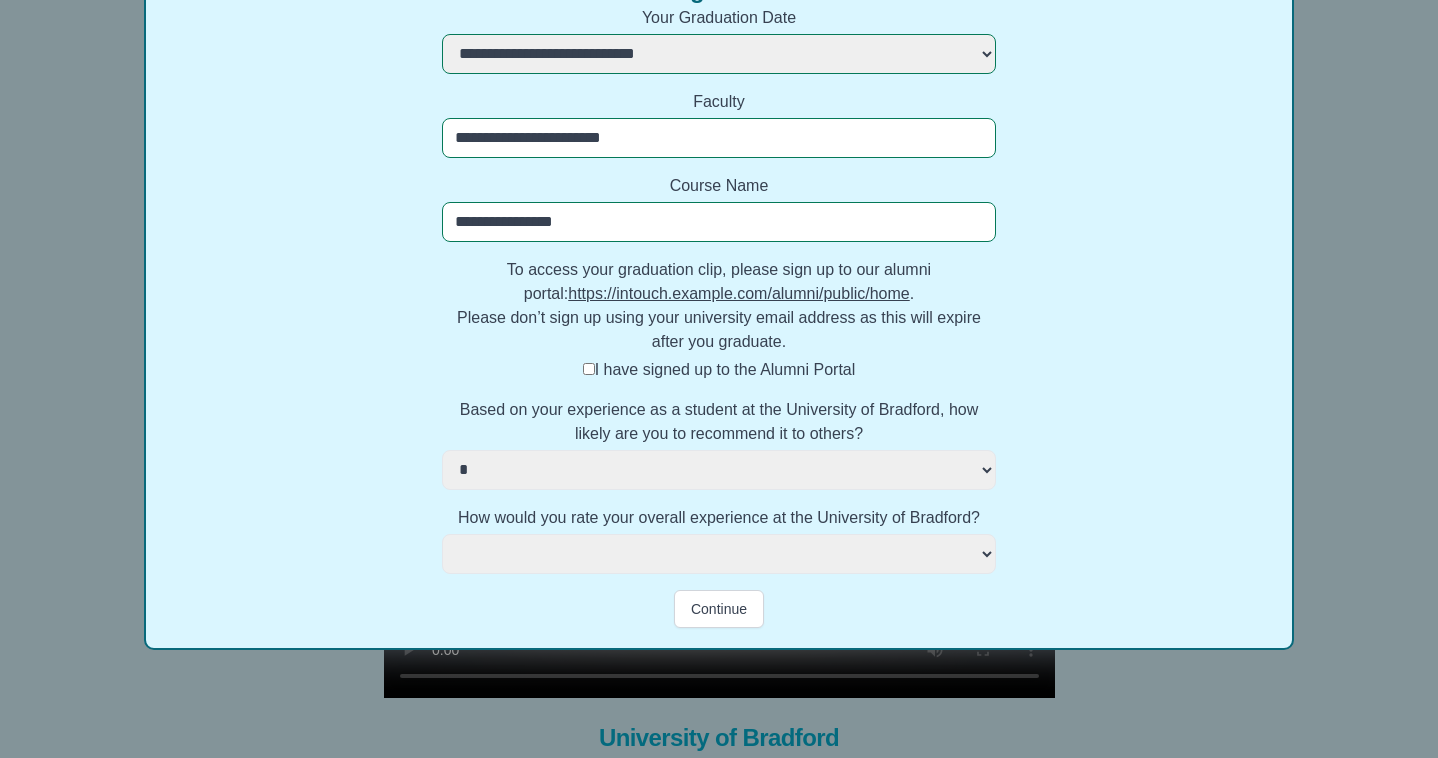 select on "*" 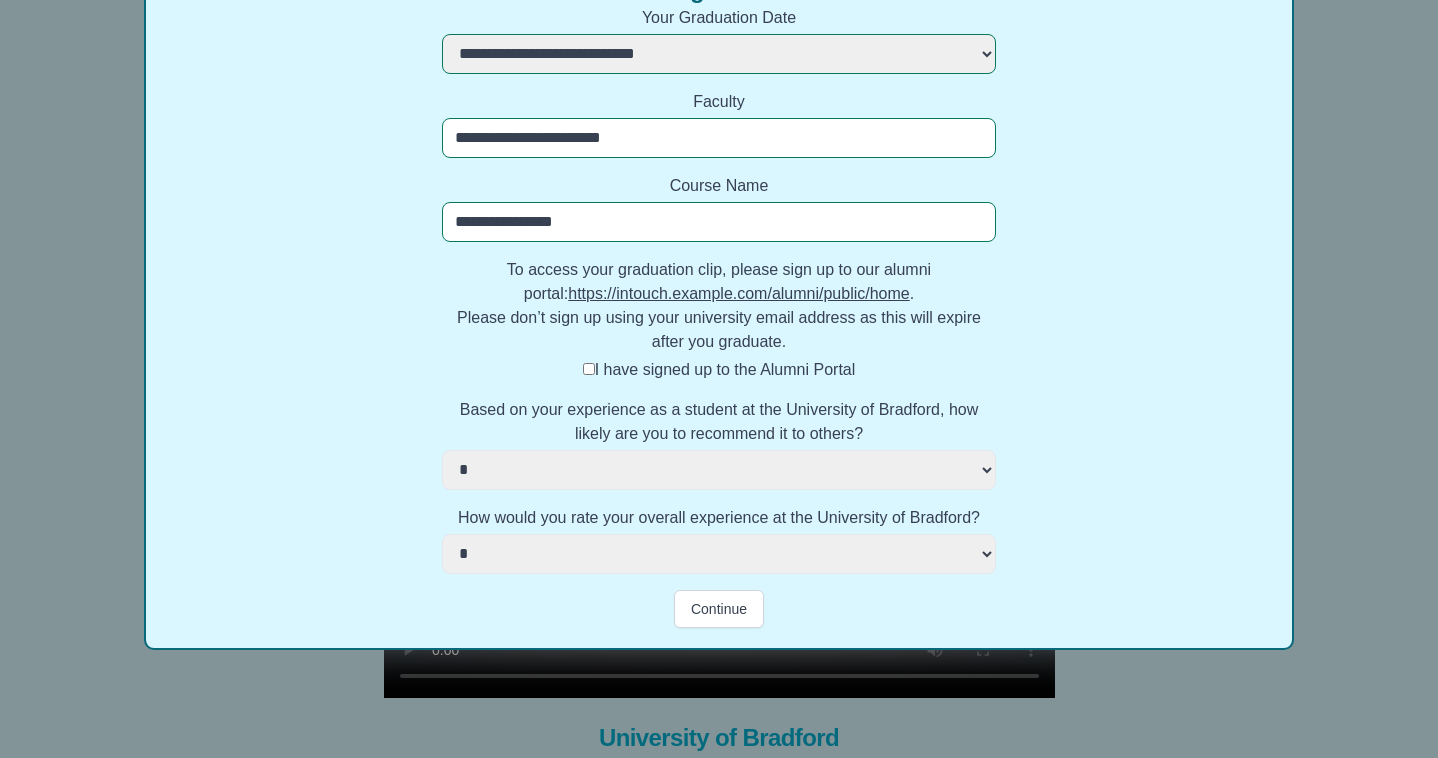 click on "**********" at bounding box center (719, 293) 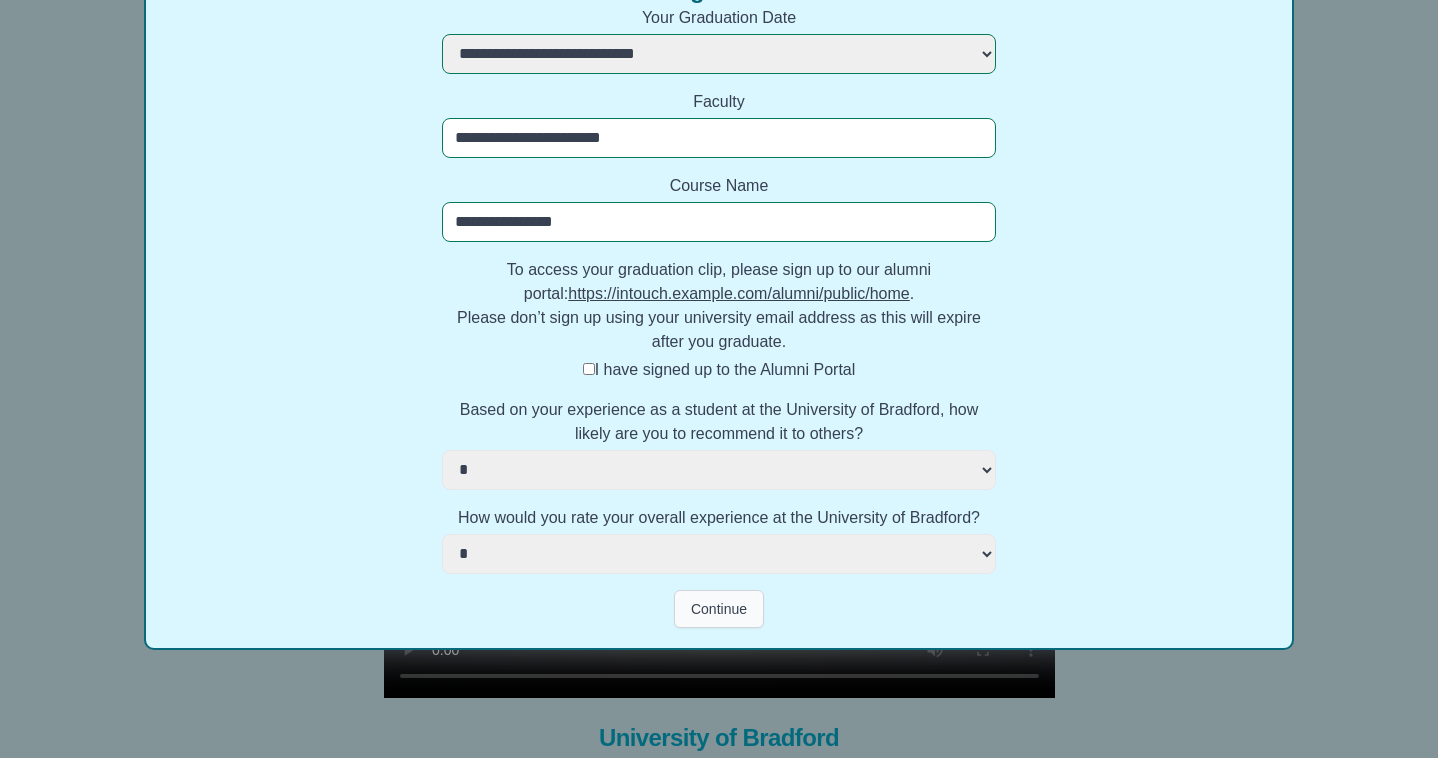 click on "Continue" at bounding box center (719, 609) 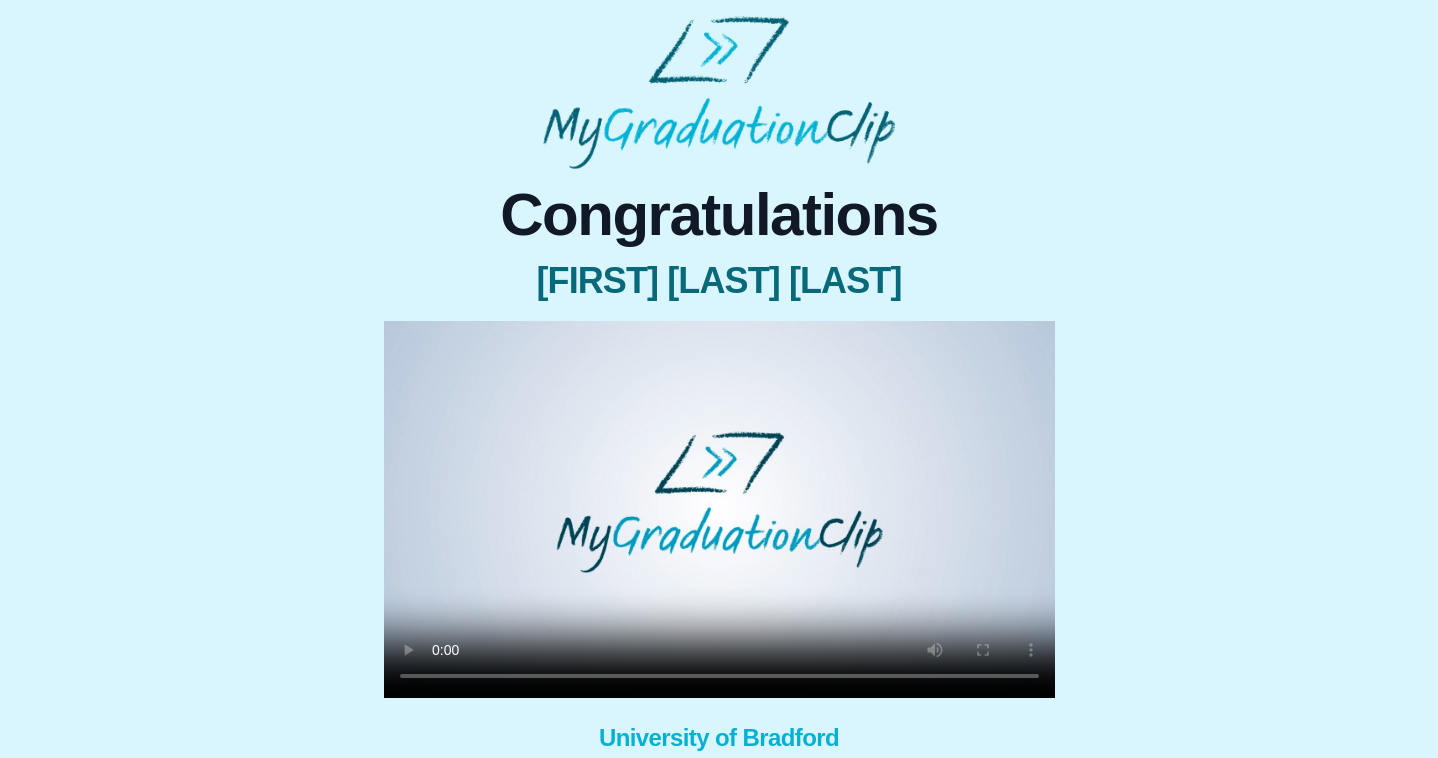 click at bounding box center [719, 509] 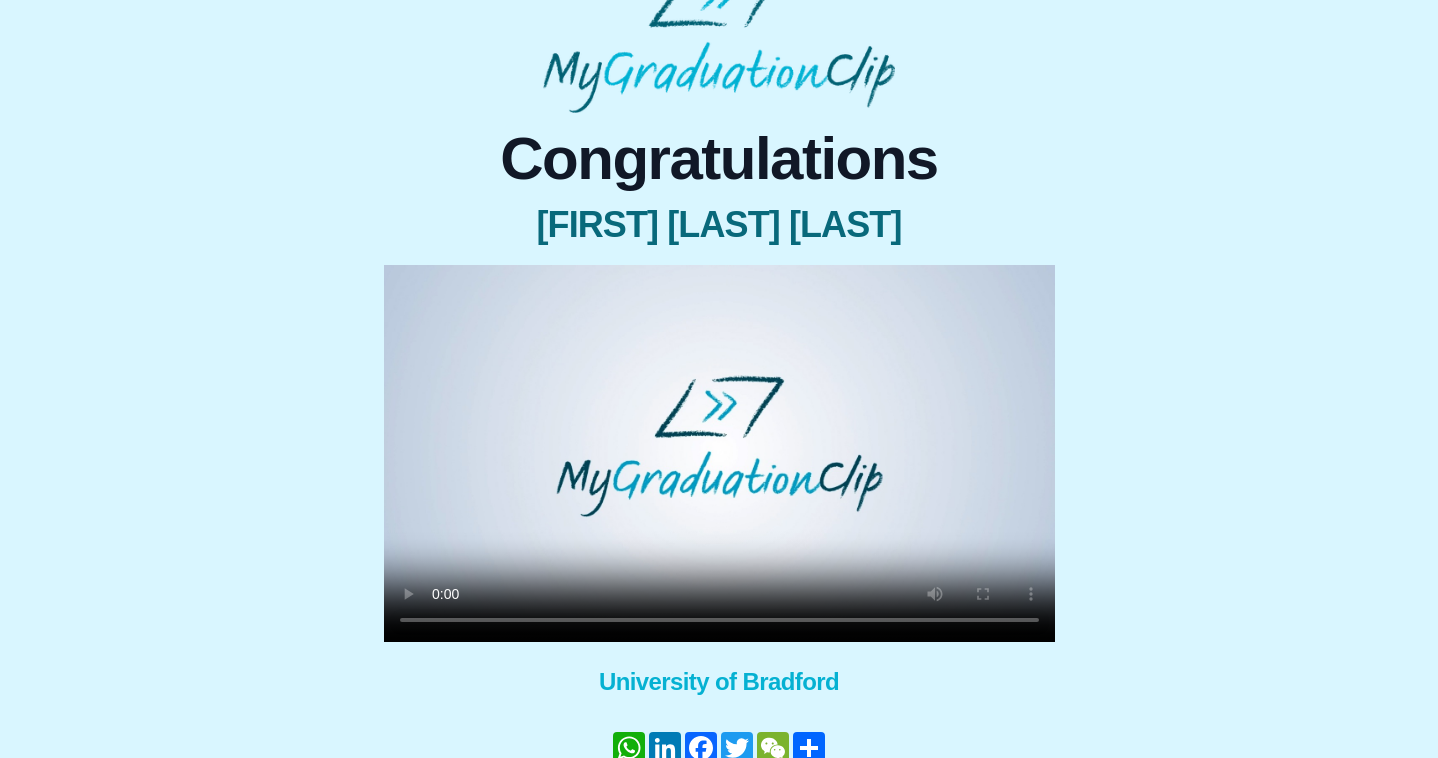 scroll, scrollTop: 55, scrollLeft: 0, axis: vertical 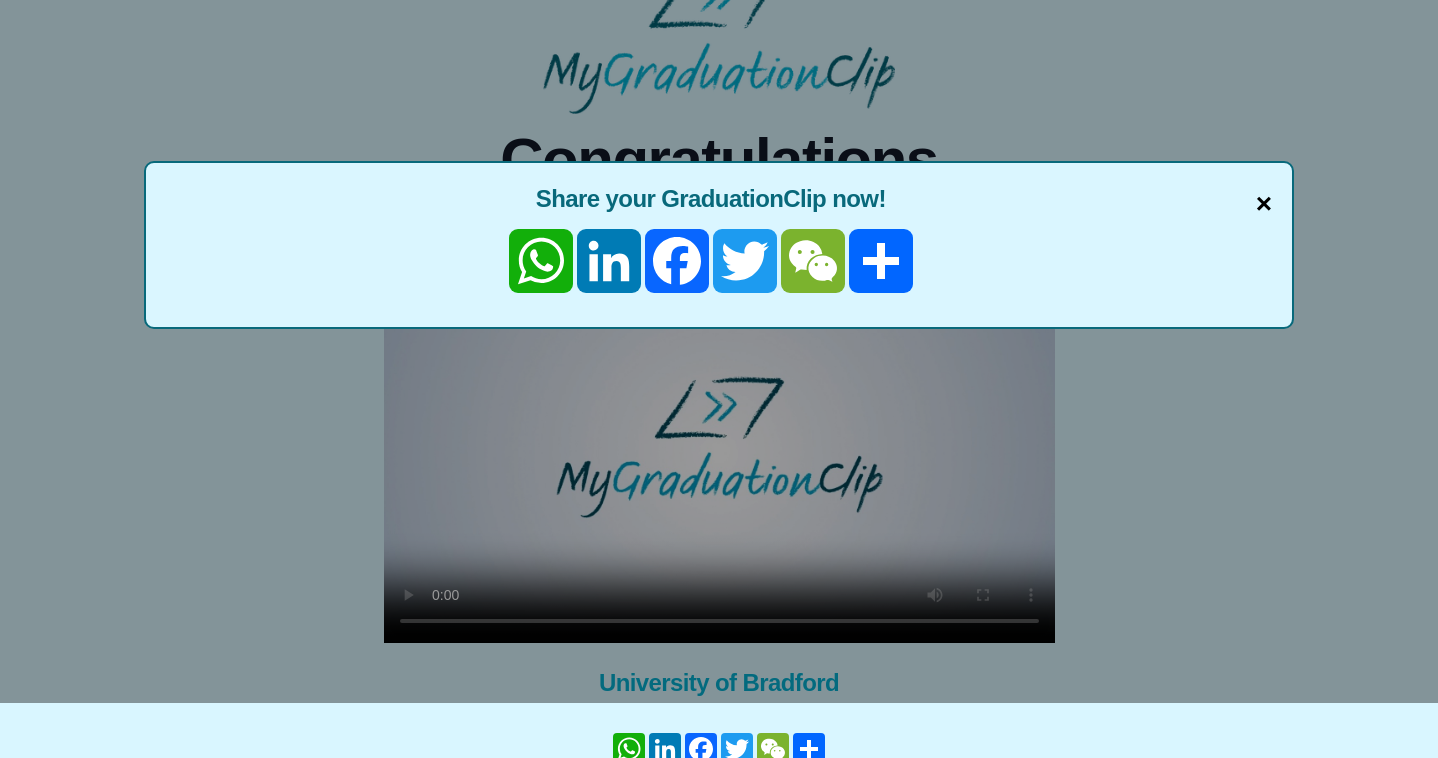 click on "×" at bounding box center [1264, 204] 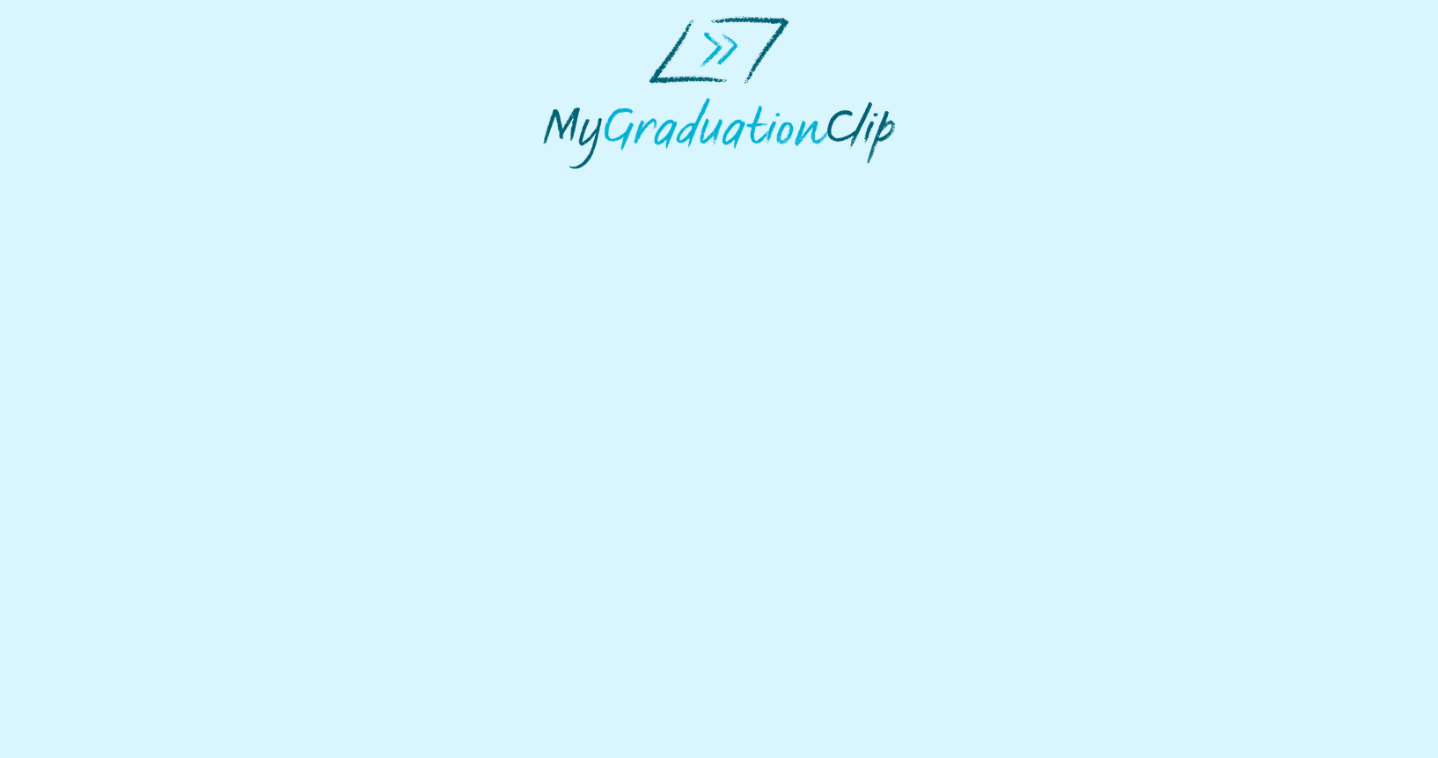 scroll, scrollTop: 0, scrollLeft: 0, axis: both 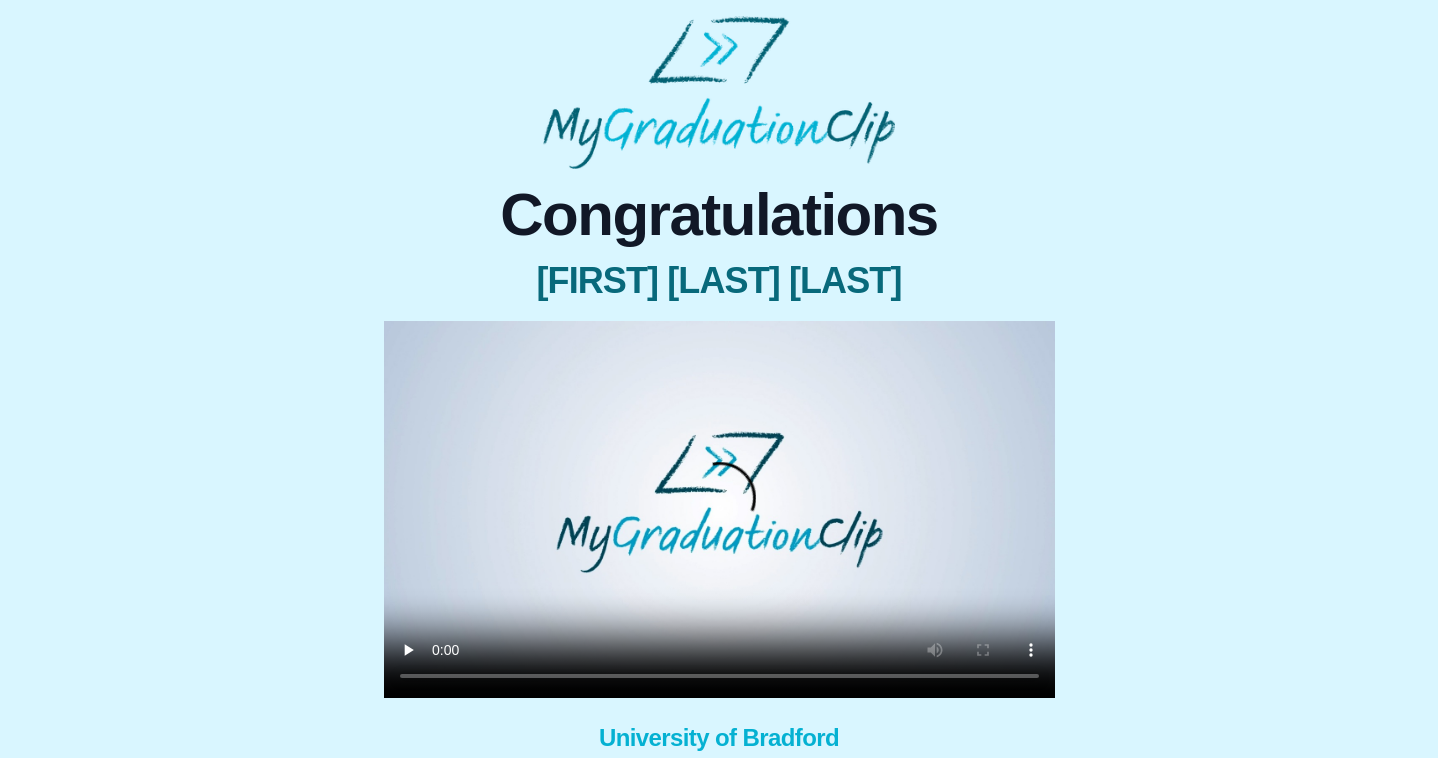click at bounding box center (719, 509) 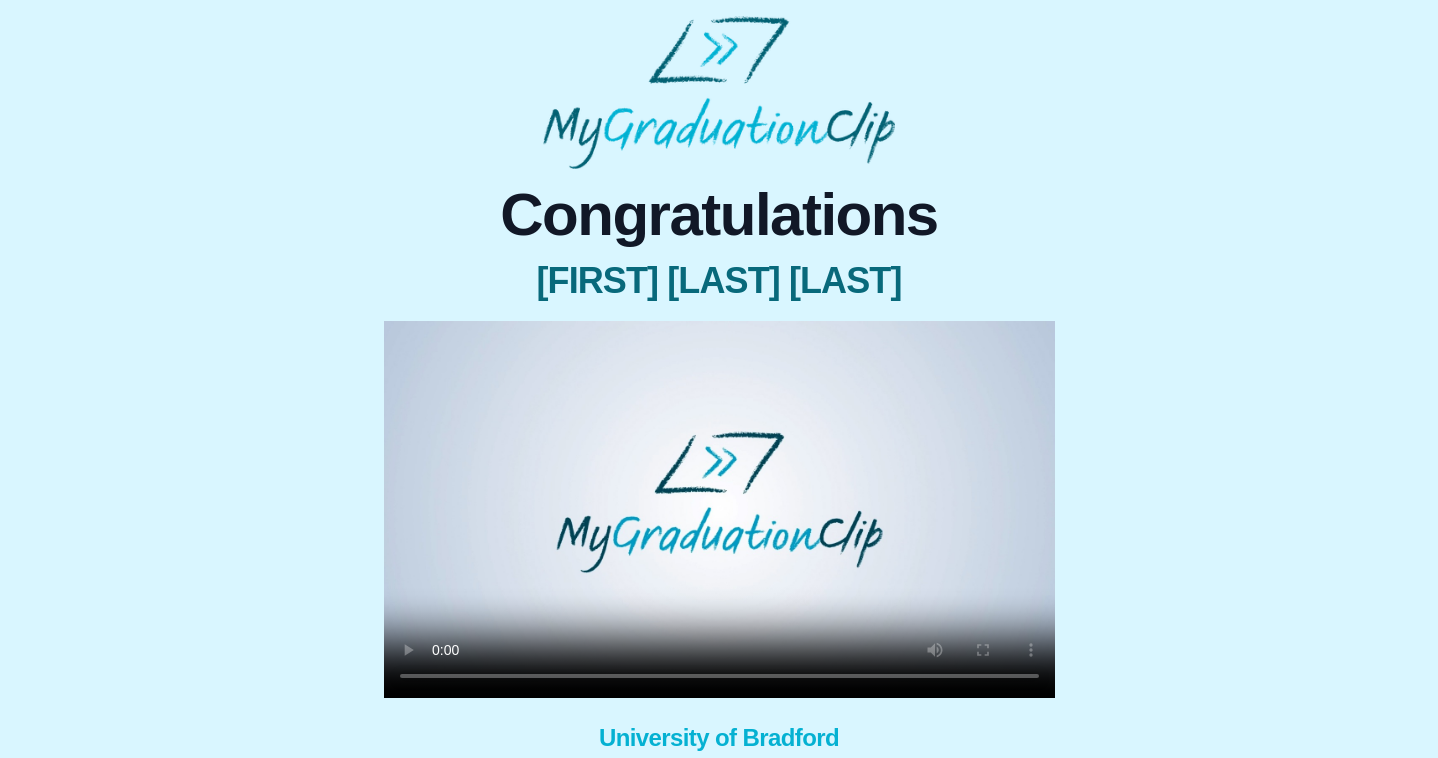 type 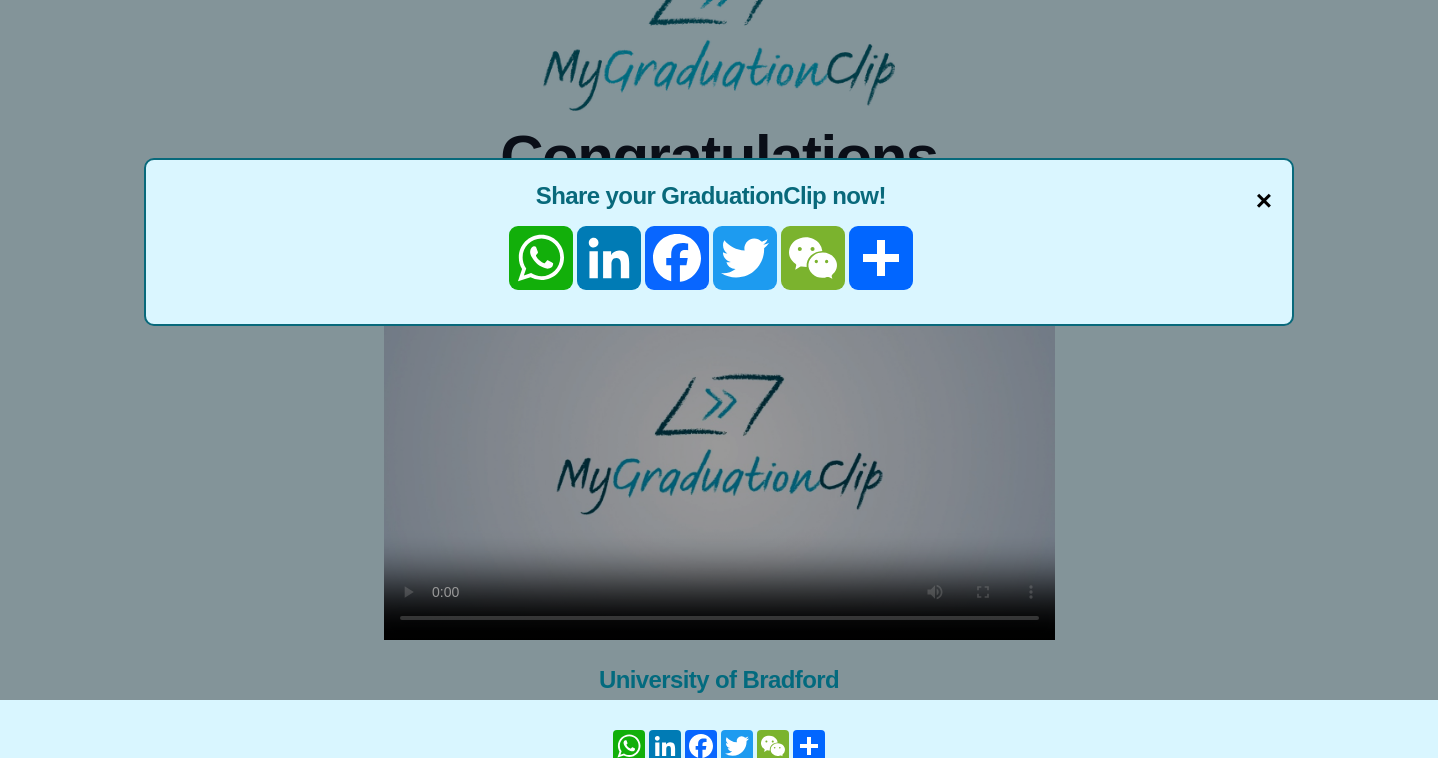 click on "×" at bounding box center (1264, 201) 